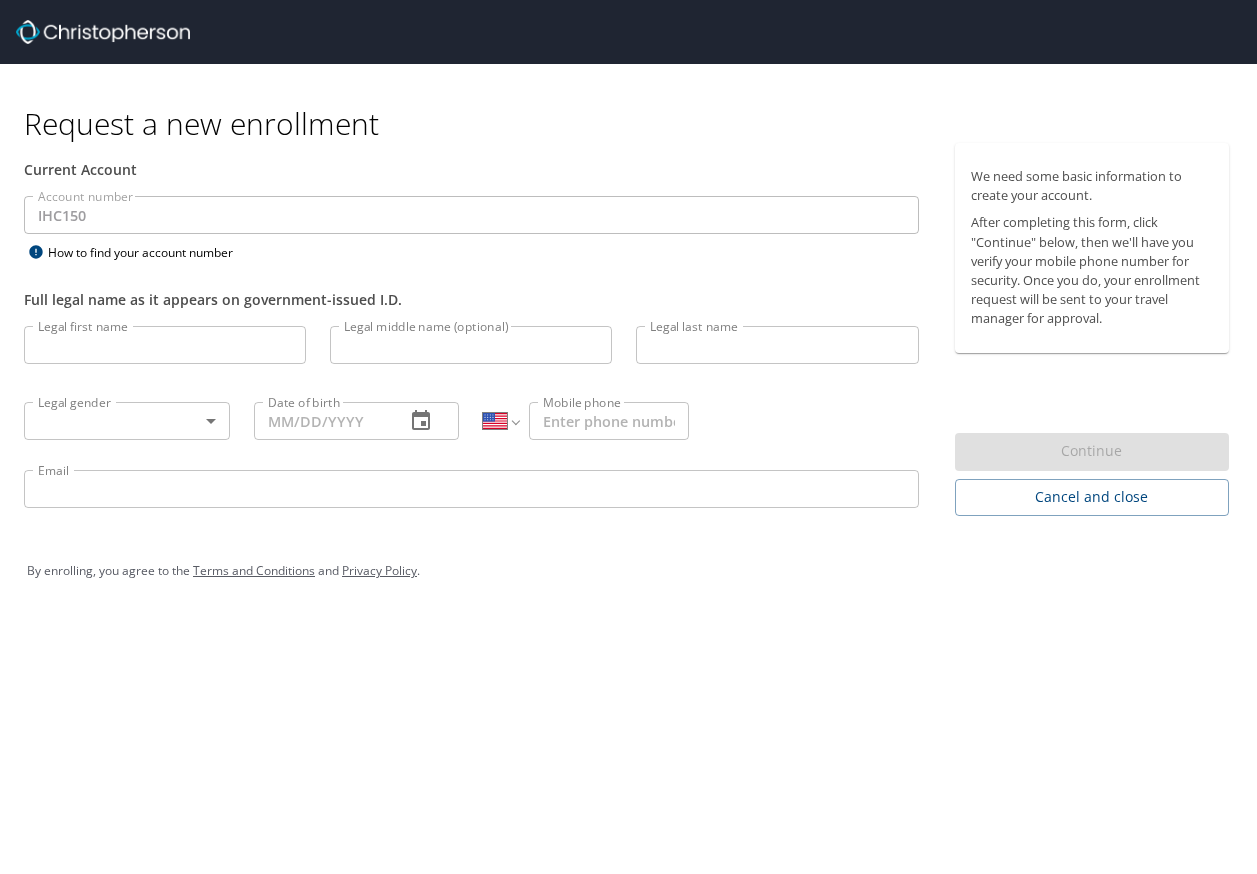 select on "US" 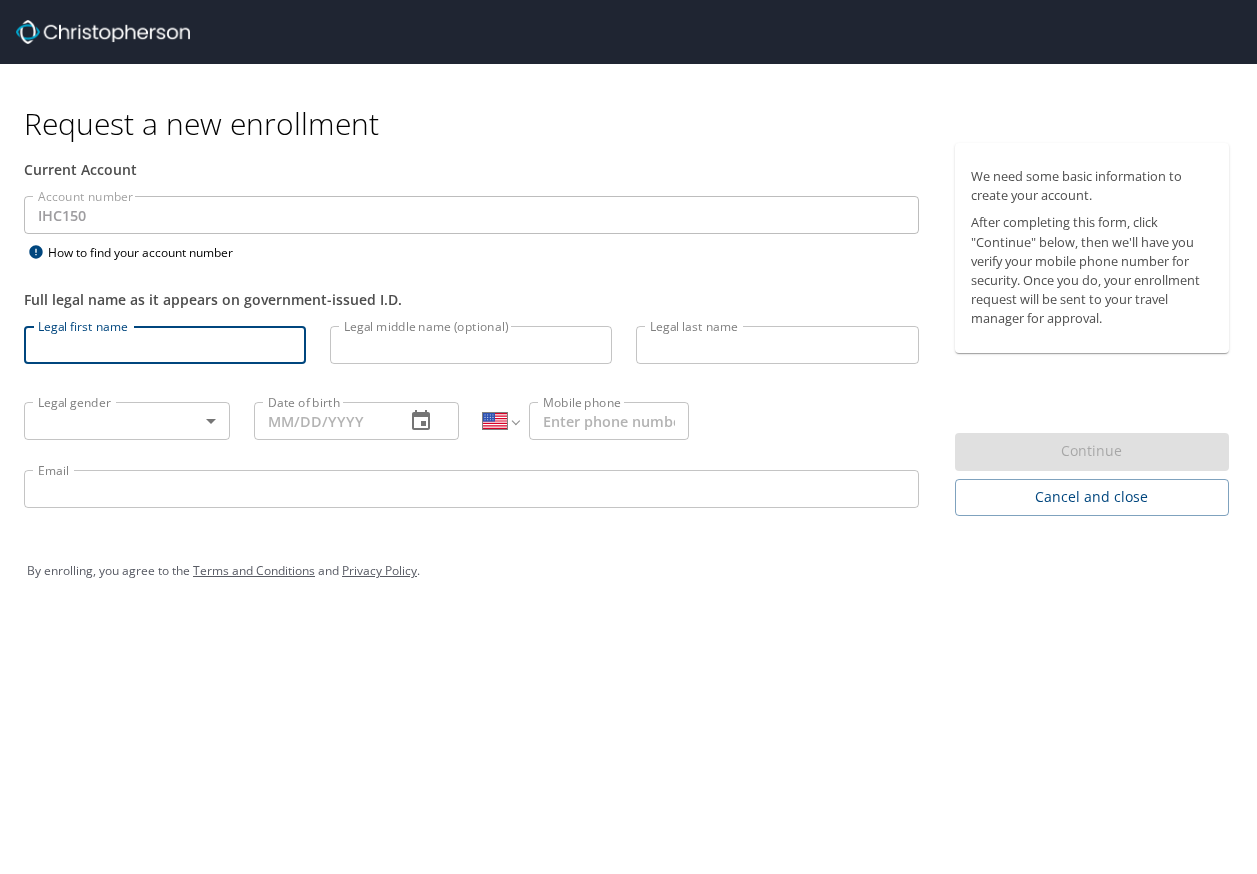 type on "Jonathan" 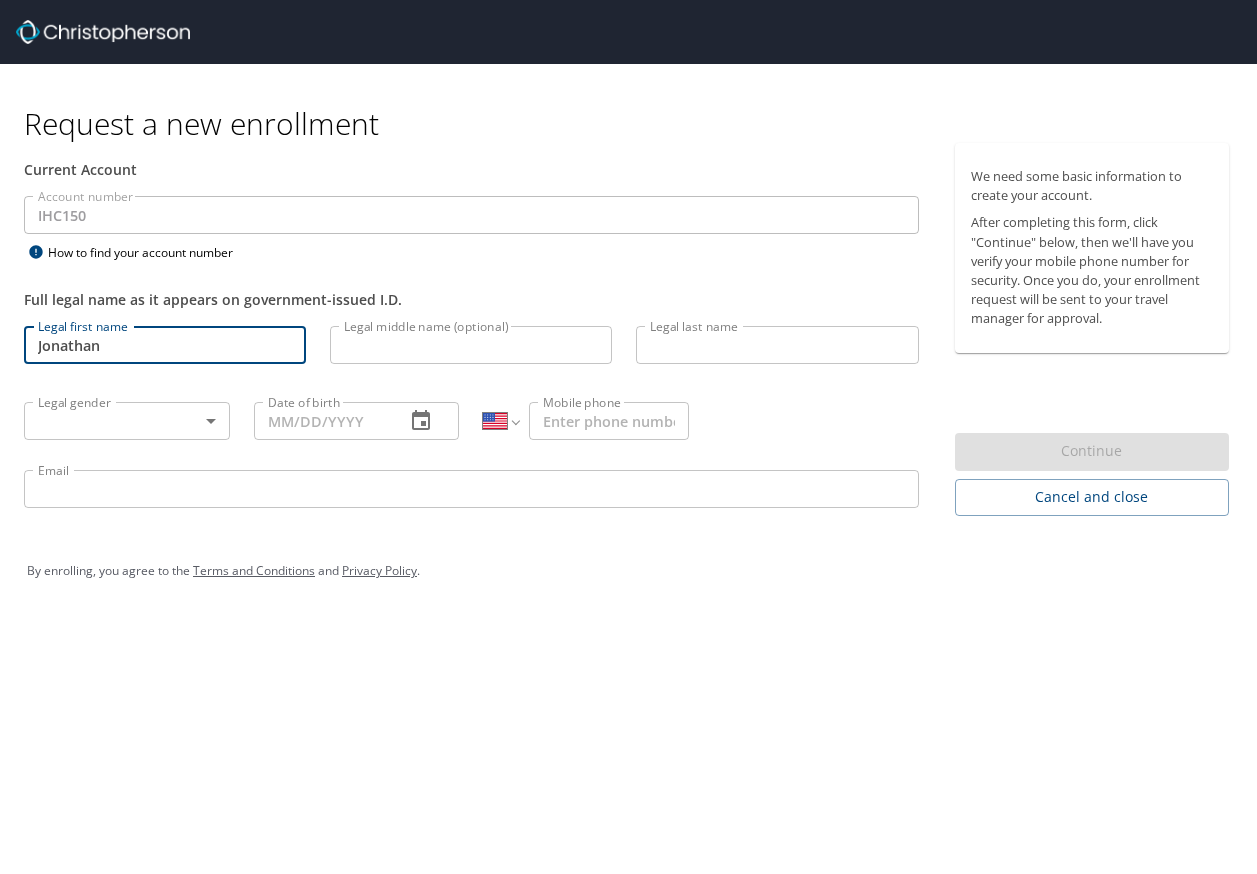 type on "[LAST]" 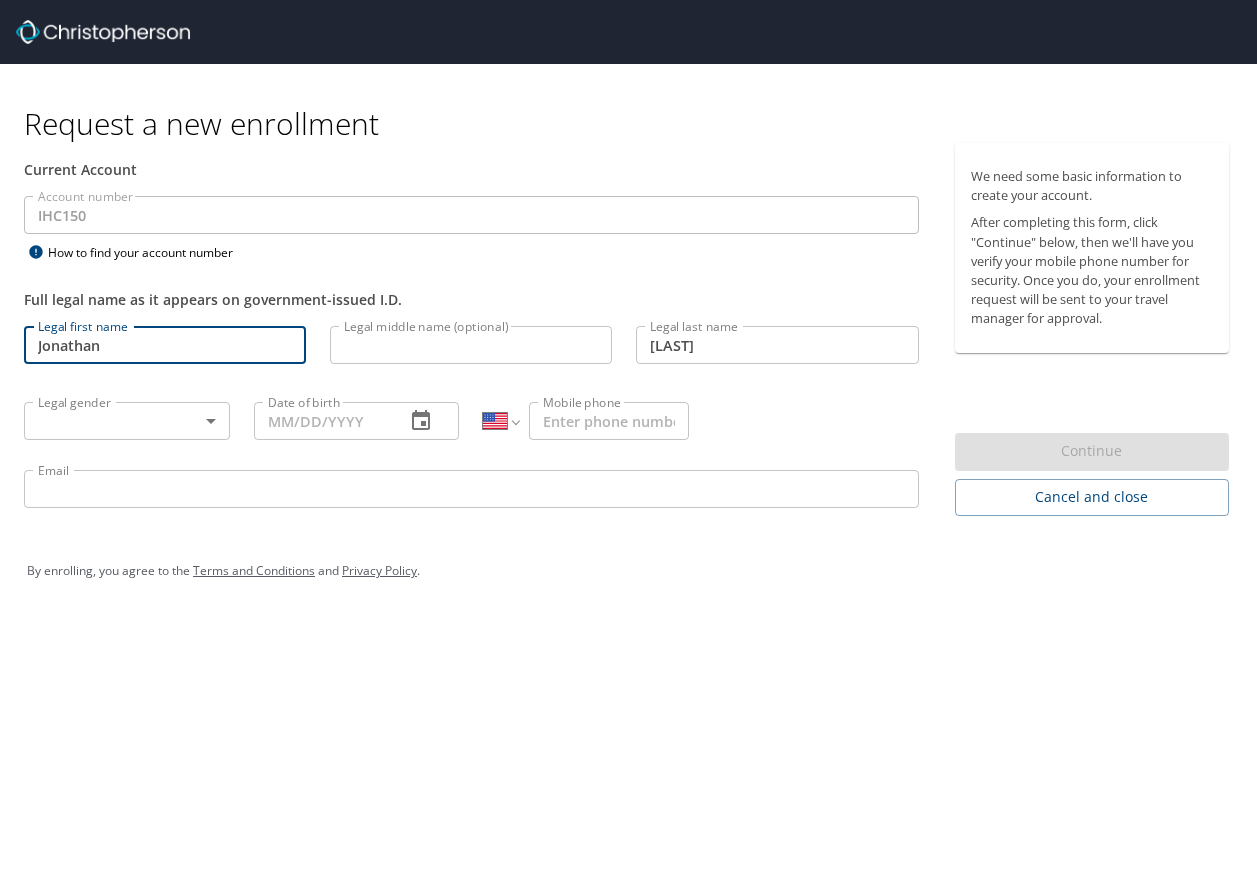 type on "[PHONE]" 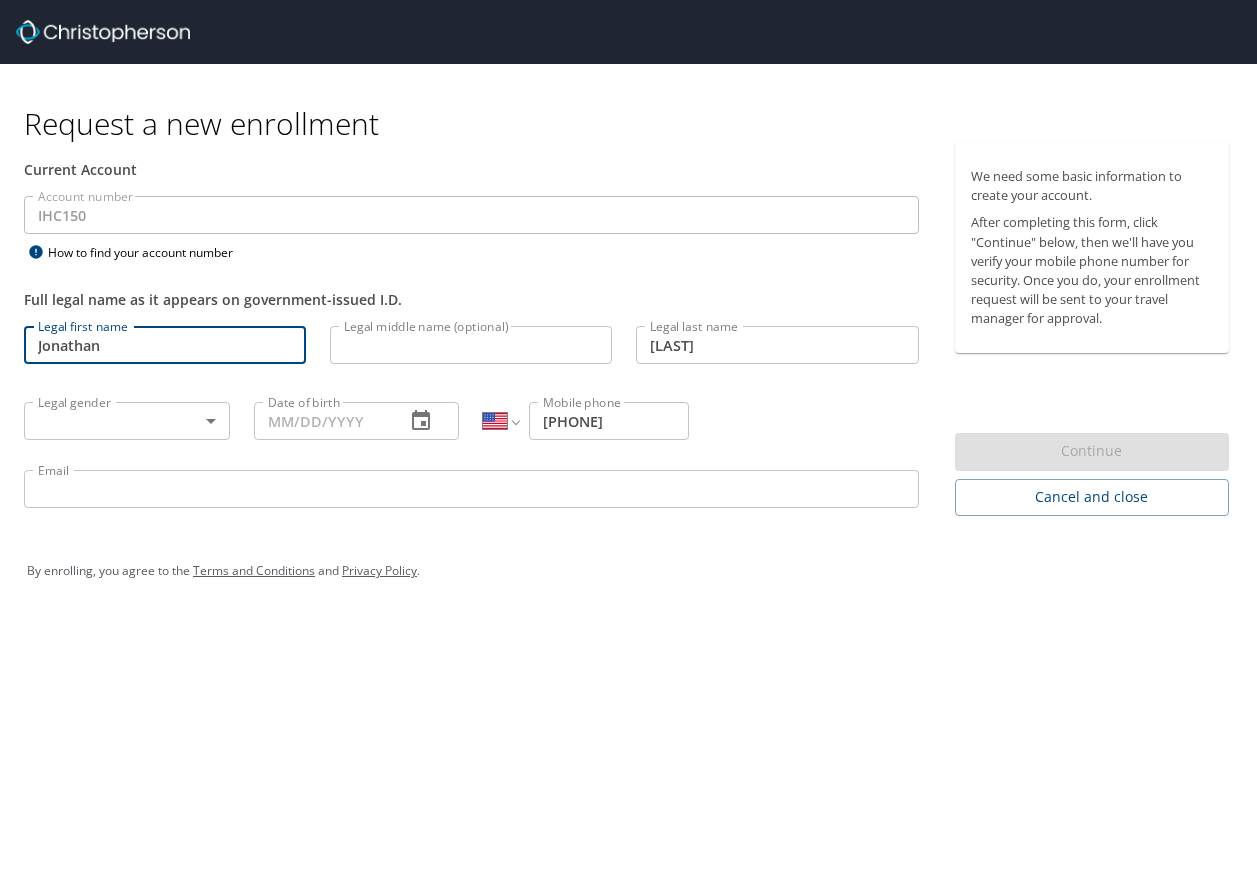type on "[USERNAME]@[DOMAIN]" 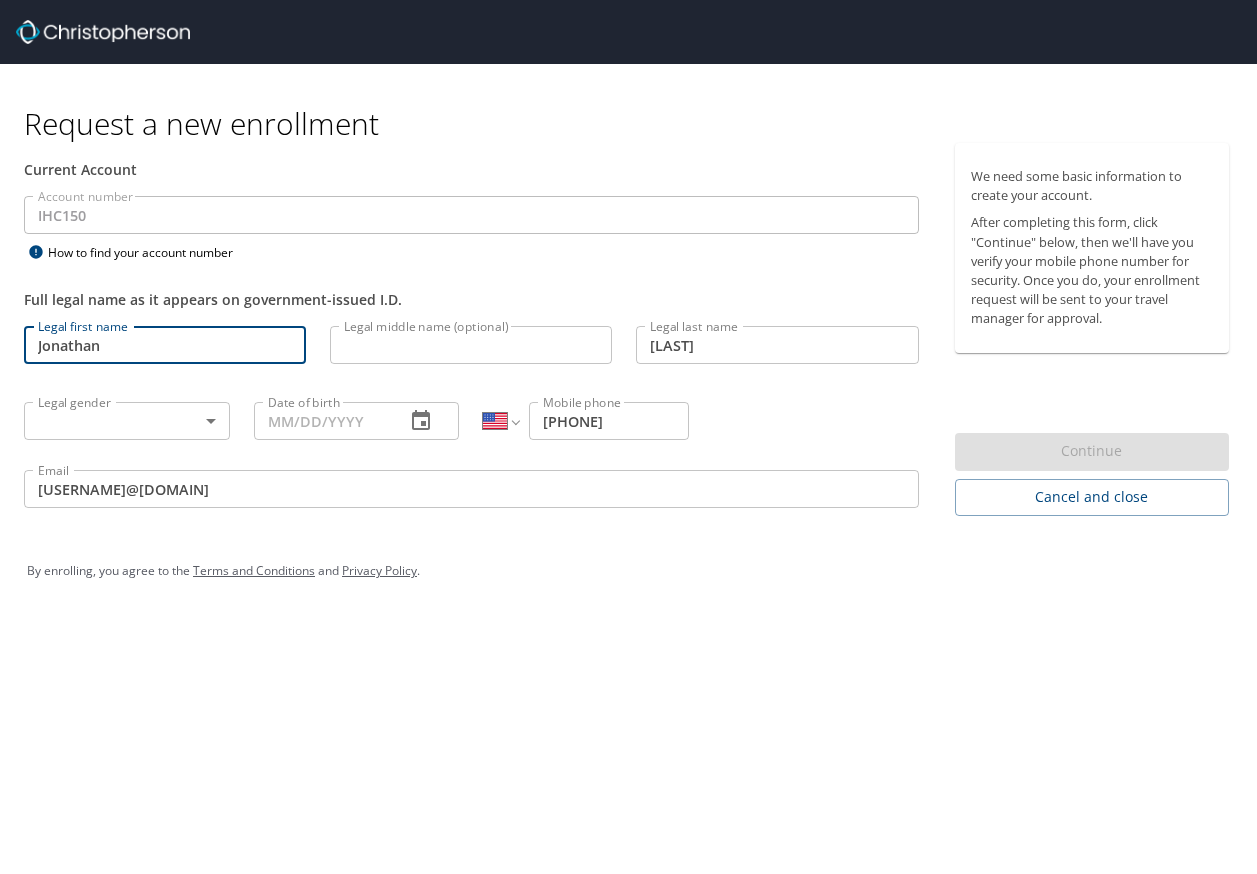 click on "Legal middle name (optional)" at bounding box center (471, 345) 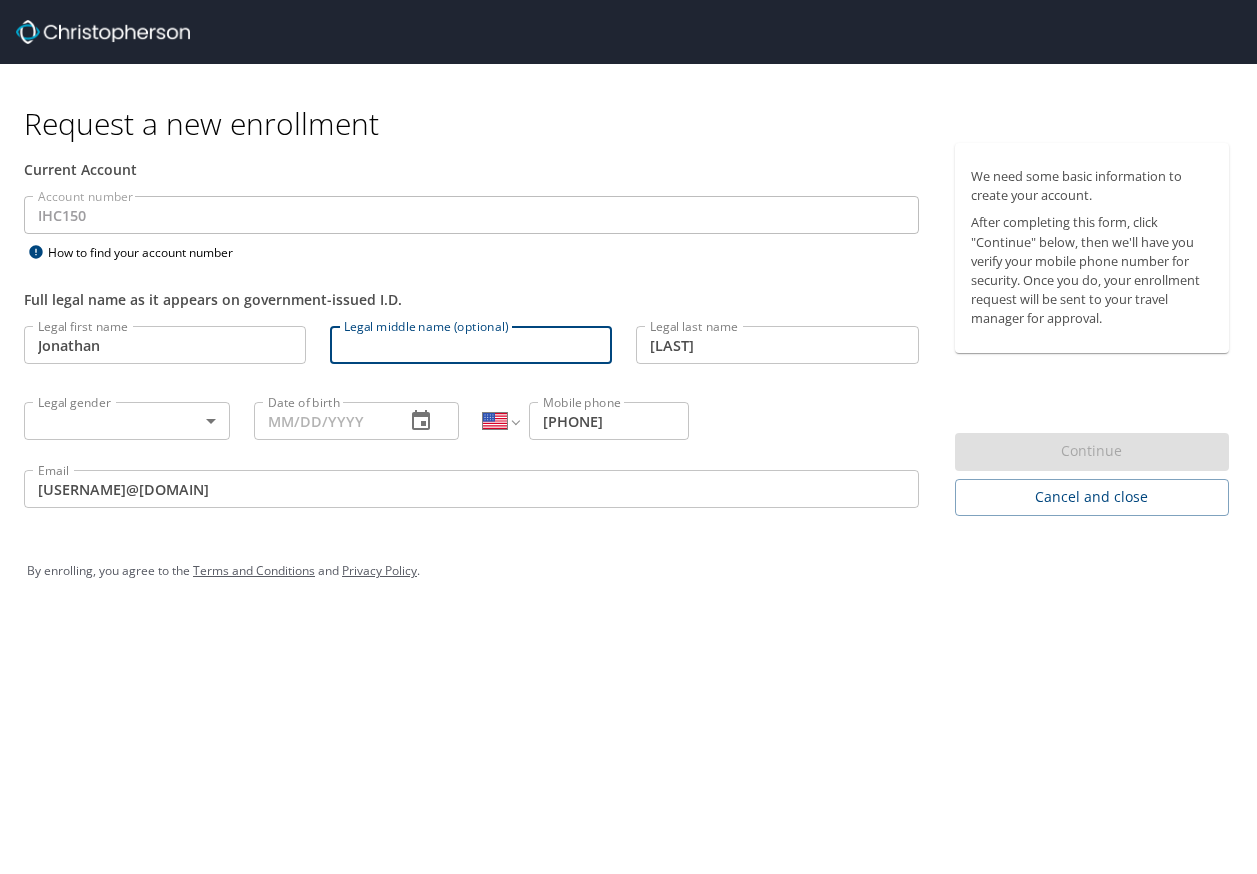 click on "Request a new enrollment Current Account Account number IHC150 Account number  How to find your account number Full legal name as it appears on government-issued I.D. Legal first name [FIRST] Legal first name Legal middle name (optional) Legal middle name (optional) Legal last name [LAST] Legal last name Legal gender ​ Legal gender Date of birth Date of birth International Afghanistan Åland Islands Algeria American Samoa Andorra Angola Anguilla Antigua and Barbuda Argentina Armenia Aruba Ascension Island Australia Austria Azerbaijan Bahamas Bahrain Bangladesh Barbados Belarus Belgium Belize Benin Bermuda Bhutan Bolivia Bonaire, Sint Eustatius and Saba Bosnia and Herzegovina Botswana Brazil British Indian Ocean Territory Brunei Darussalam Bulgaria Burkina Faso Burma Burundi Cambodia Cameroon Canada Cape Verde Cayman Islands Central African Republic Chad Chile China Christmas Island Cocos (Keeling) Islands Colombia Comoros Congo Congo, Democratic Republic of the Cook Islands Costa Rica Cote d'Ivoire" at bounding box center [628, 437] 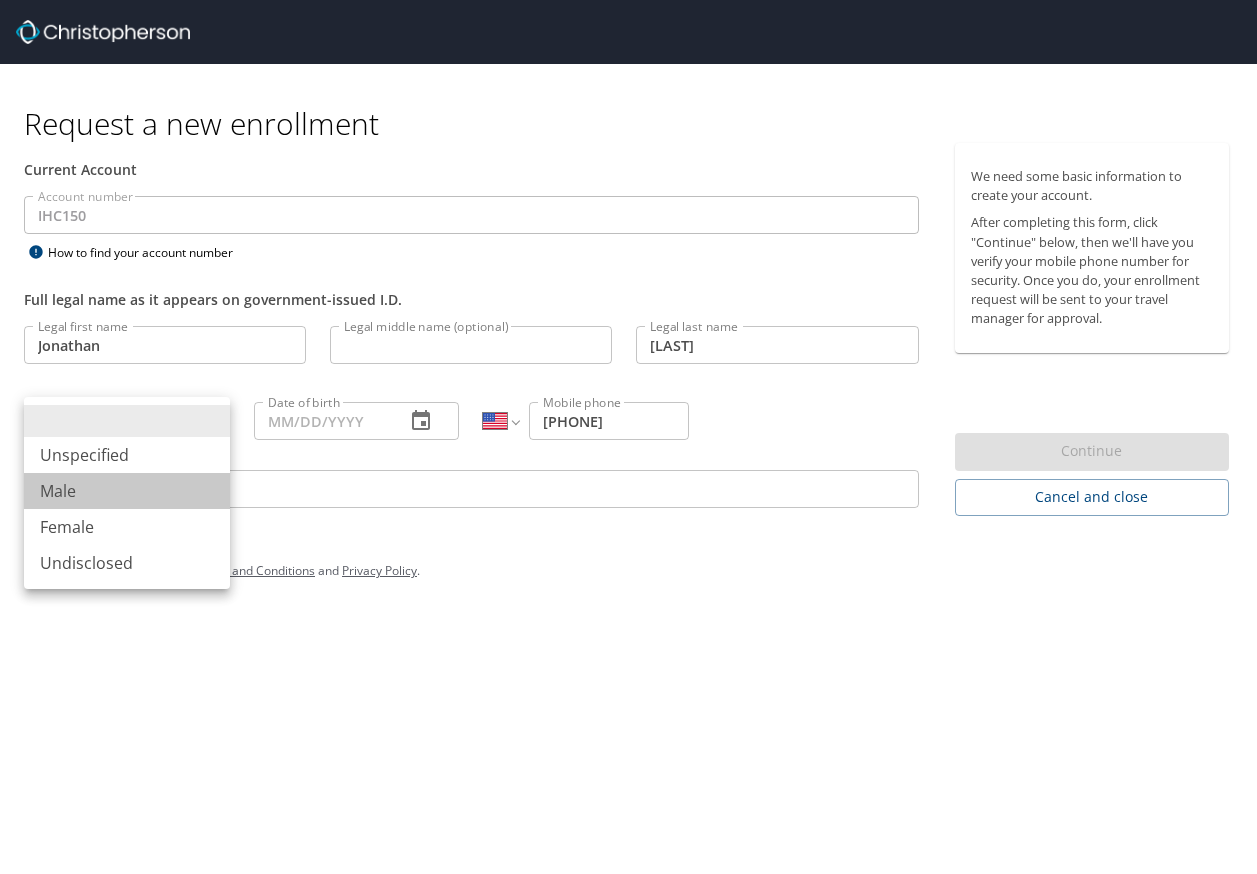 click on "Male" at bounding box center (127, 491) 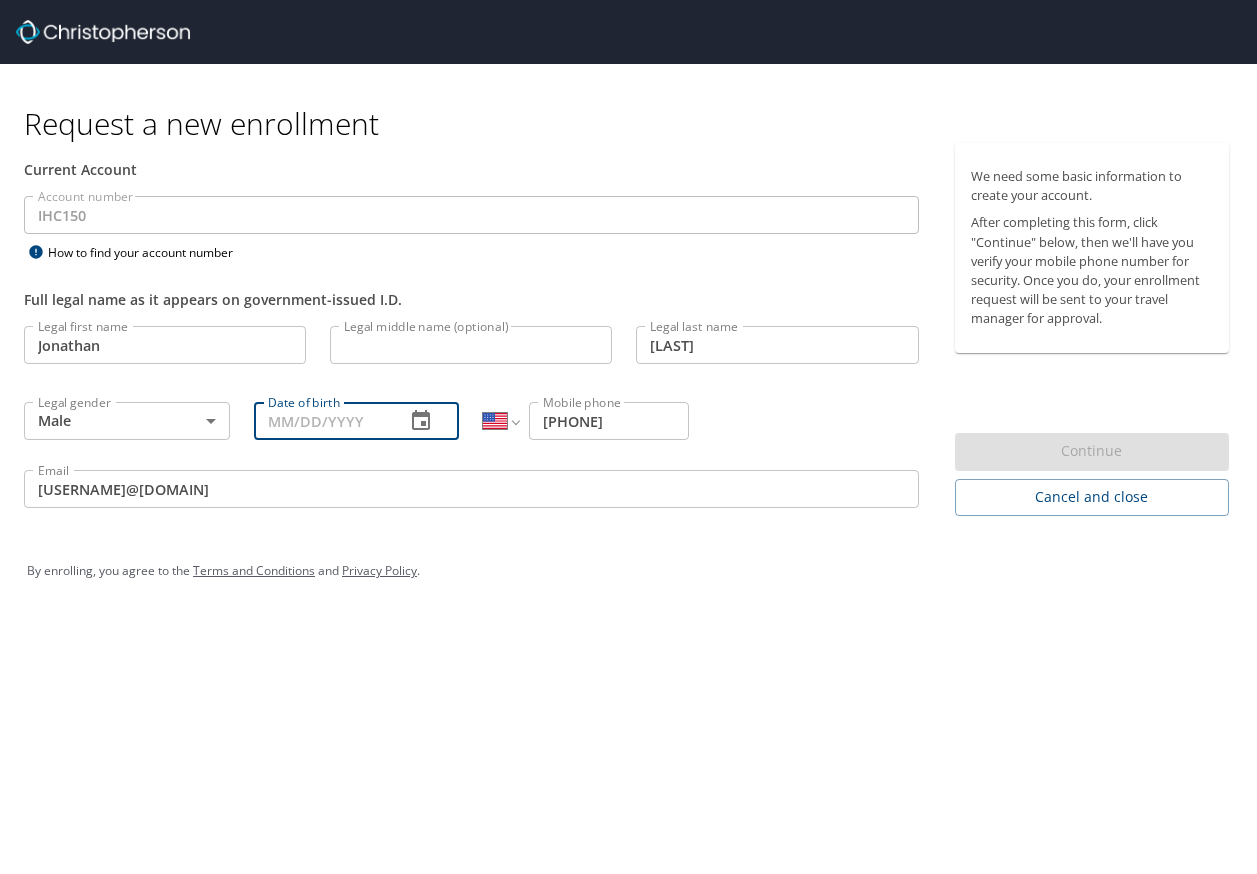 click on "Date of birth" at bounding box center [322, 421] 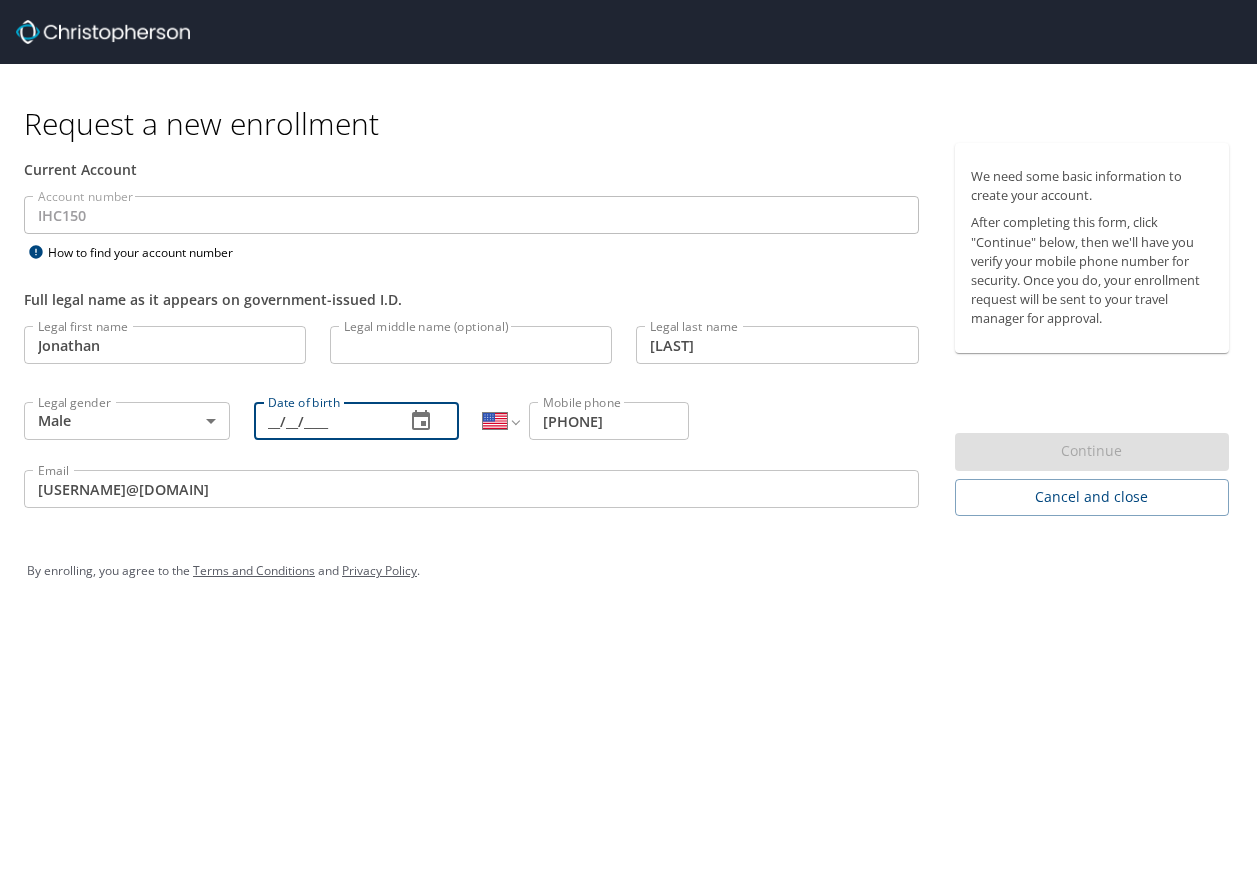 type on "__/__/____" 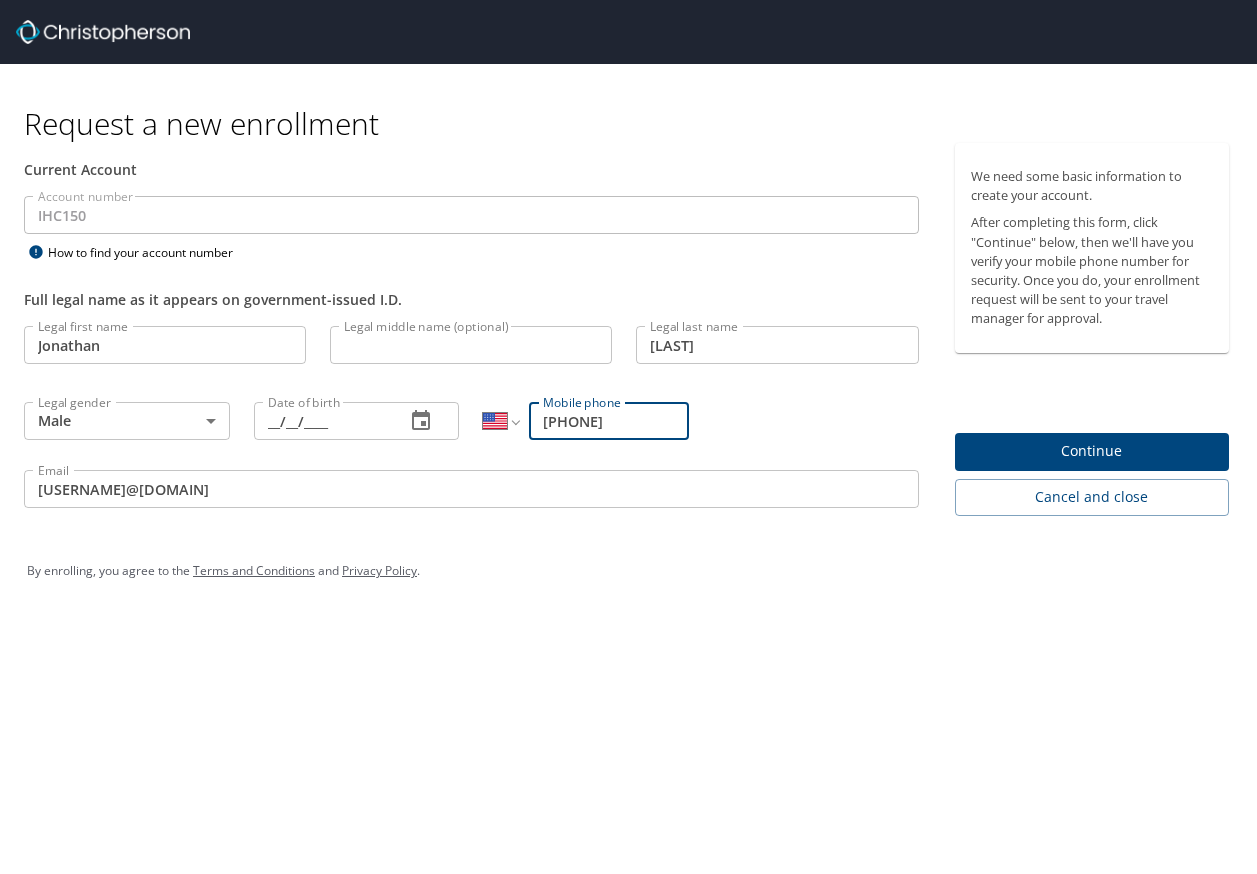 click on "[PHONE]" at bounding box center [609, 421] 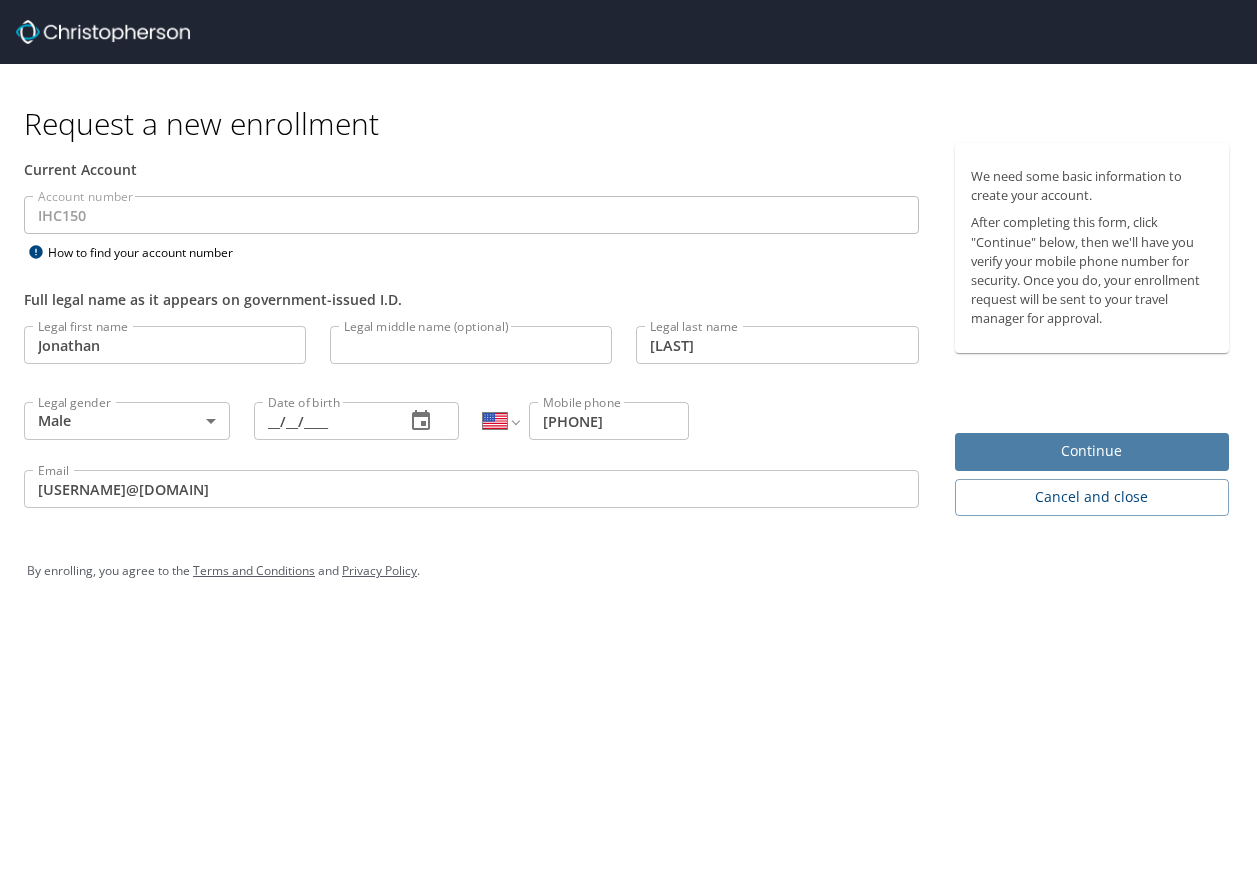 click on "Continue" at bounding box center (1092, 451) 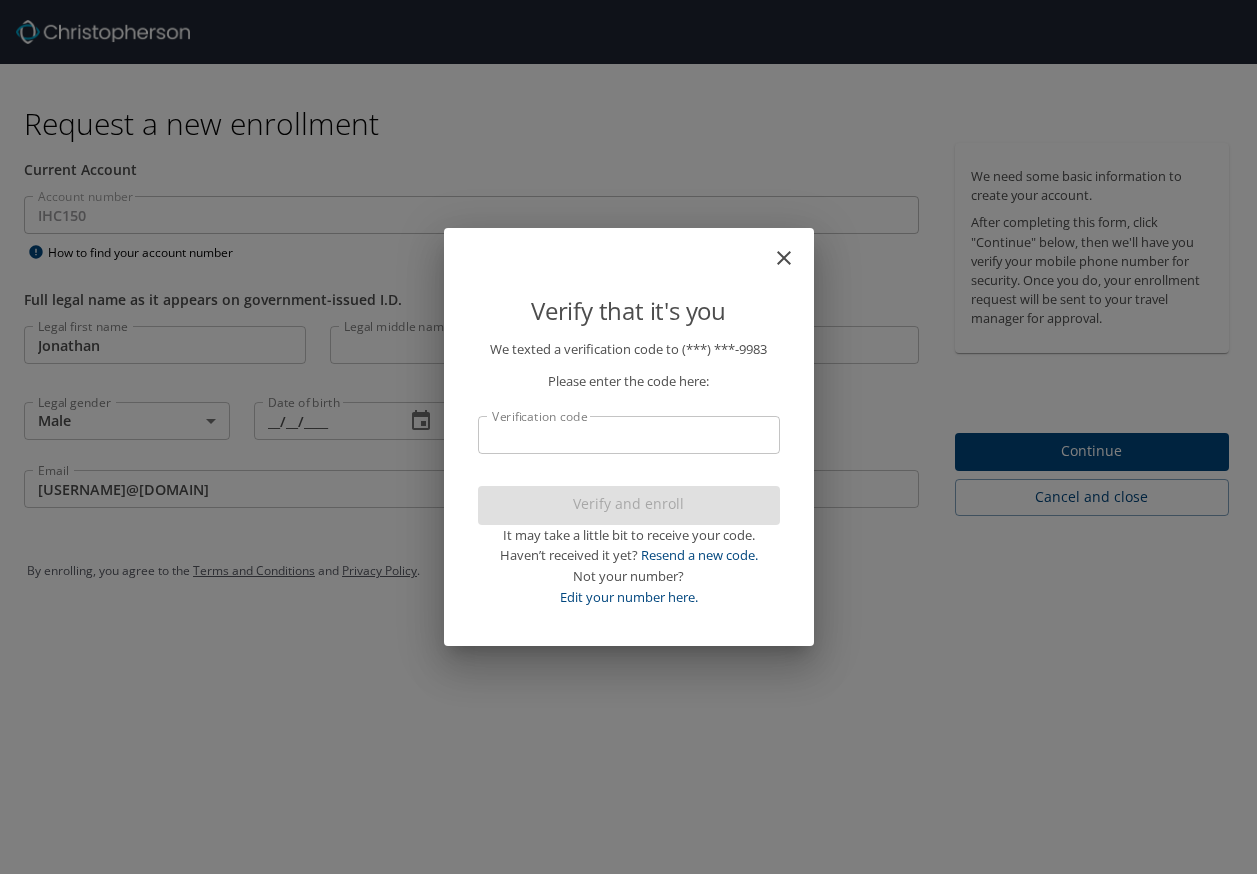 click on "Verification code" at bounding box center [629, 435] 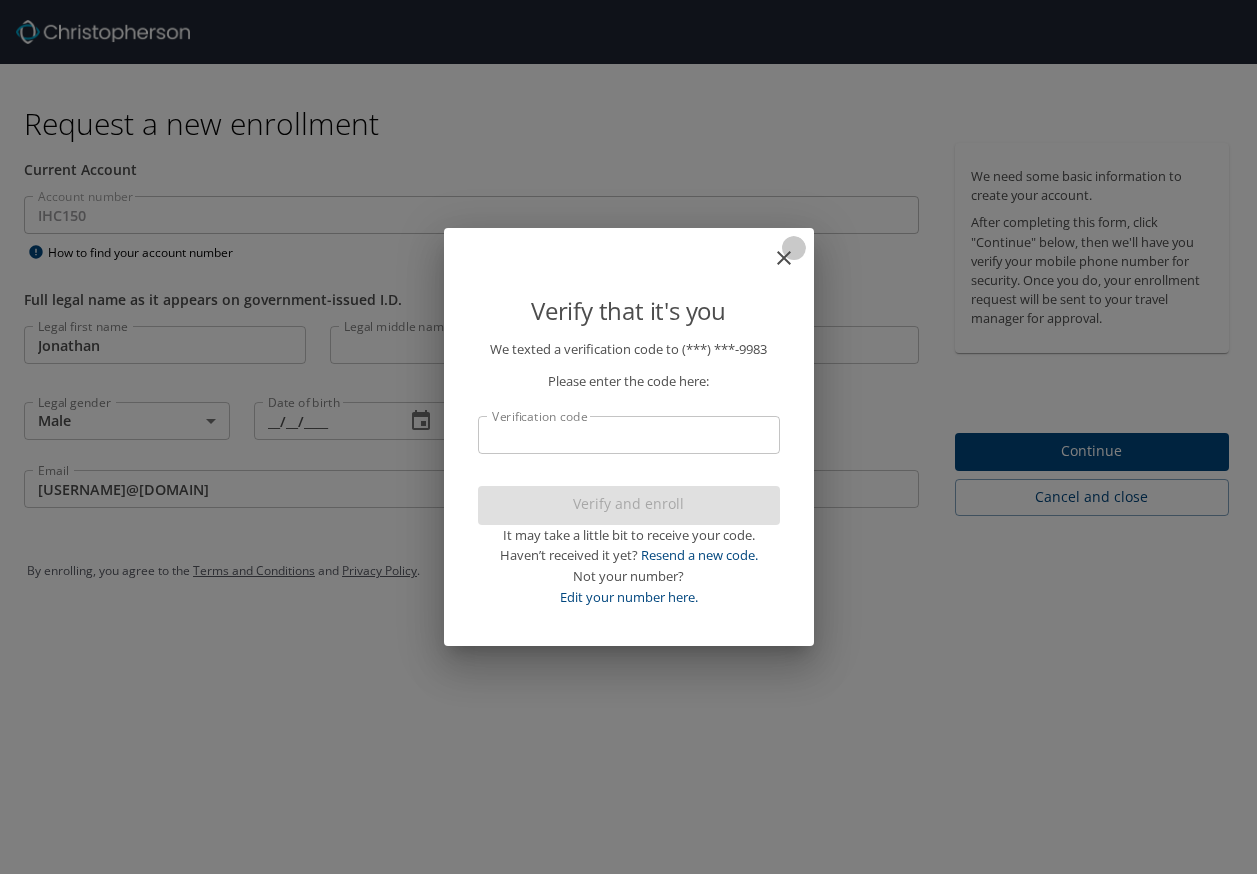 click 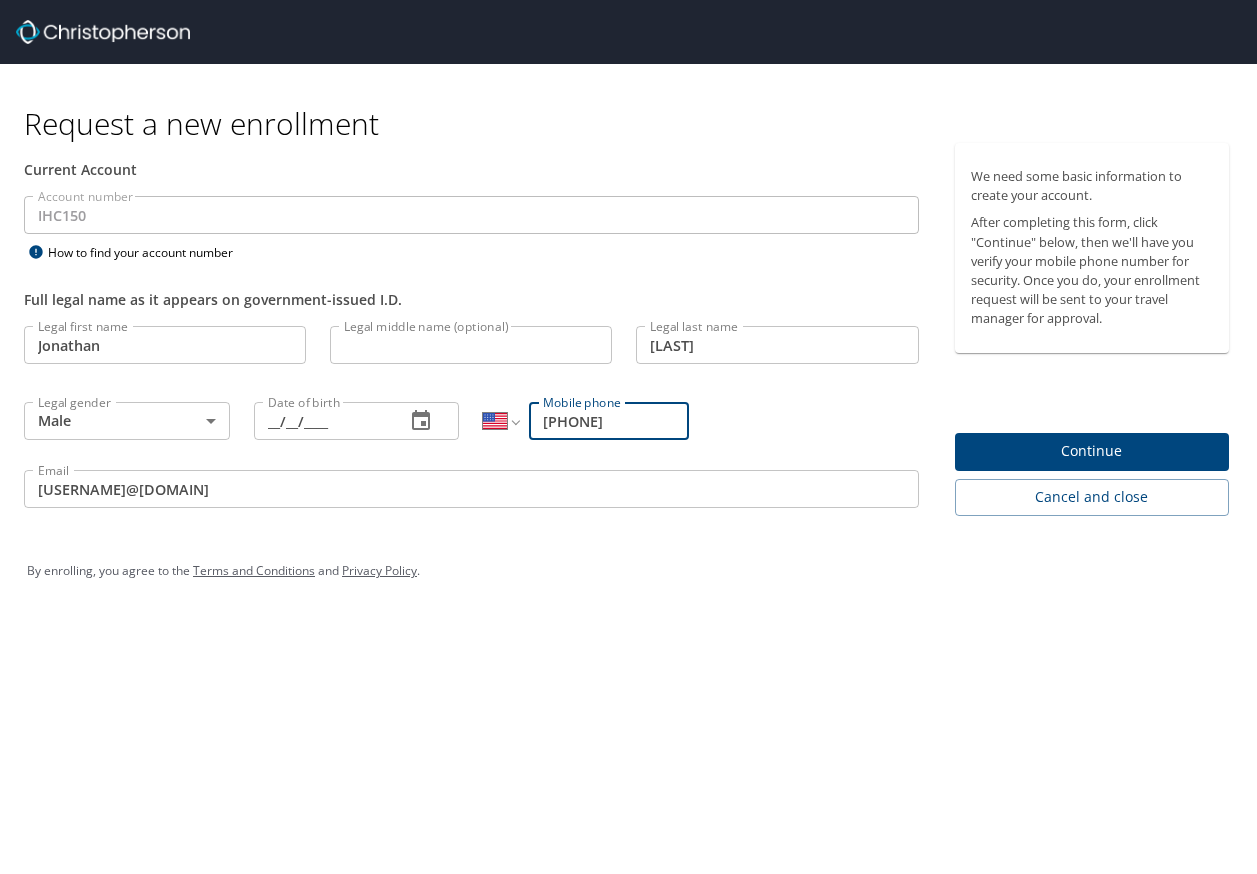 click on "[PHONE]" at bounding box center (609, 421) 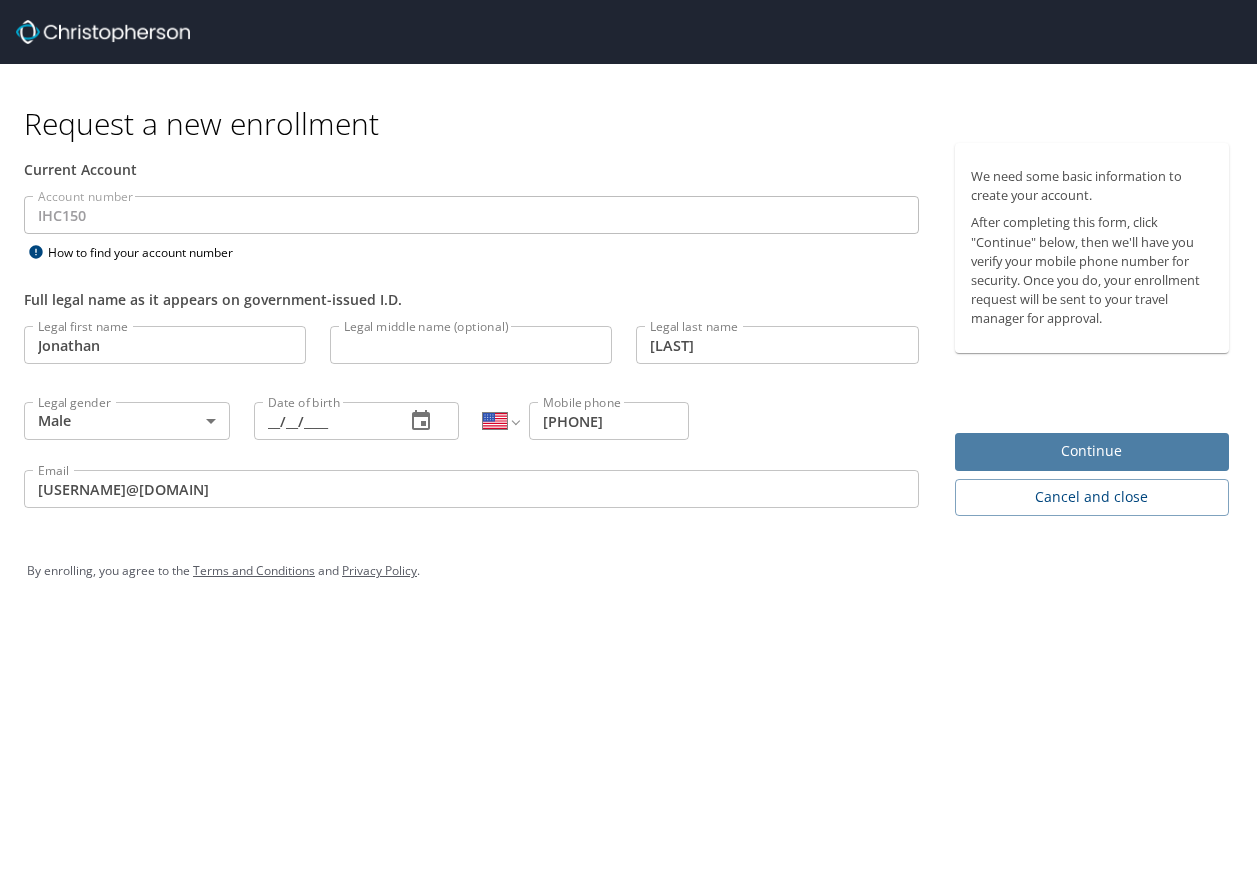 click on "Continue" at bounding box center [1092, 451] 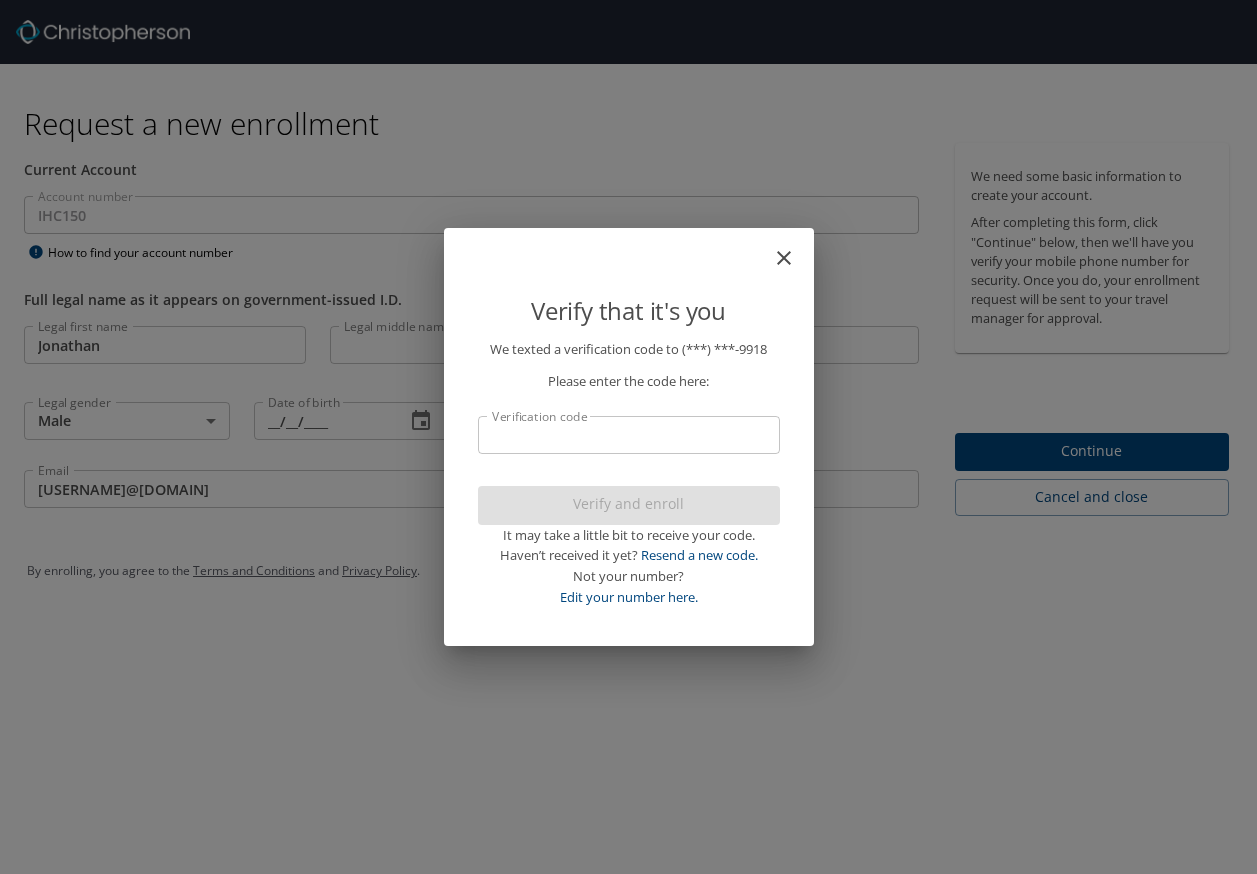 click on "Verification code" at bounding box center (629, 435) 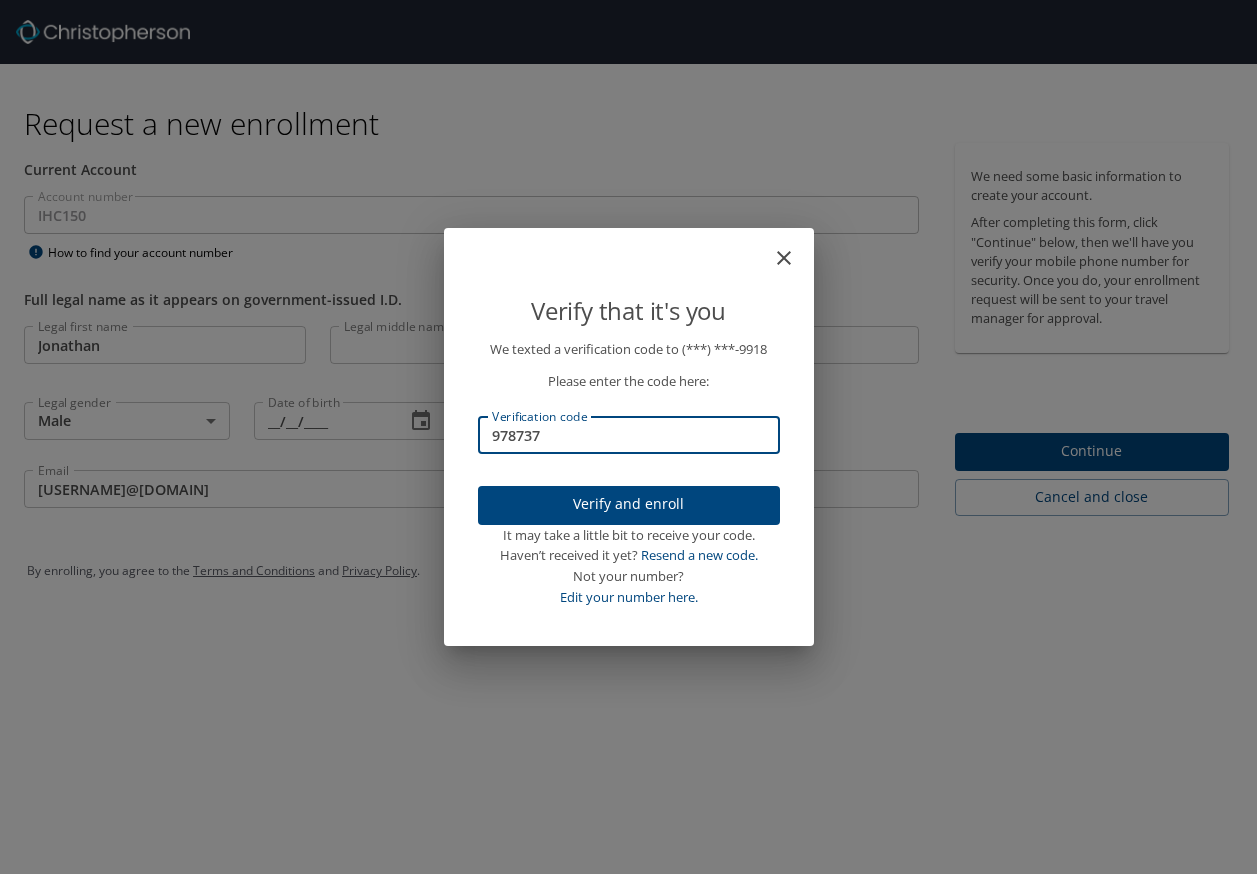 type on "978737" 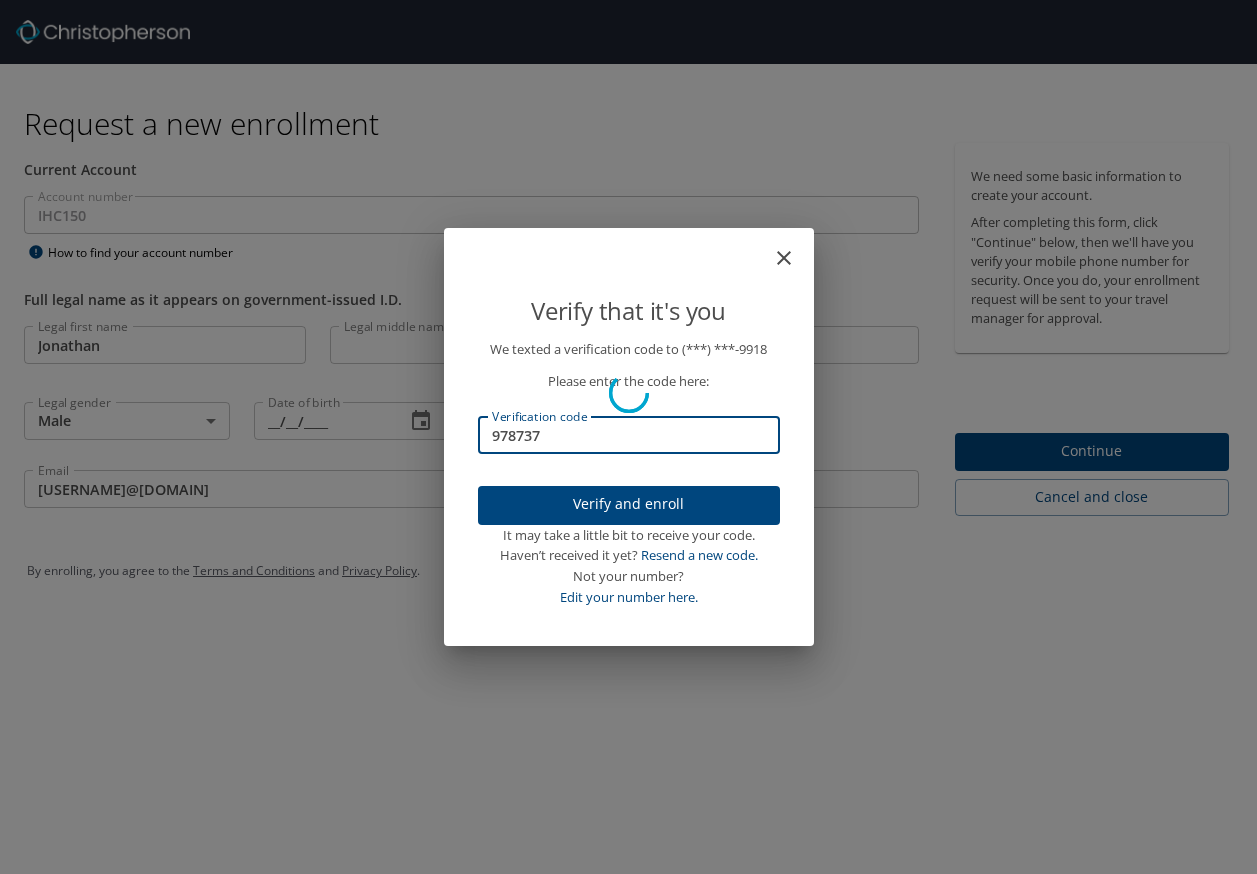 type 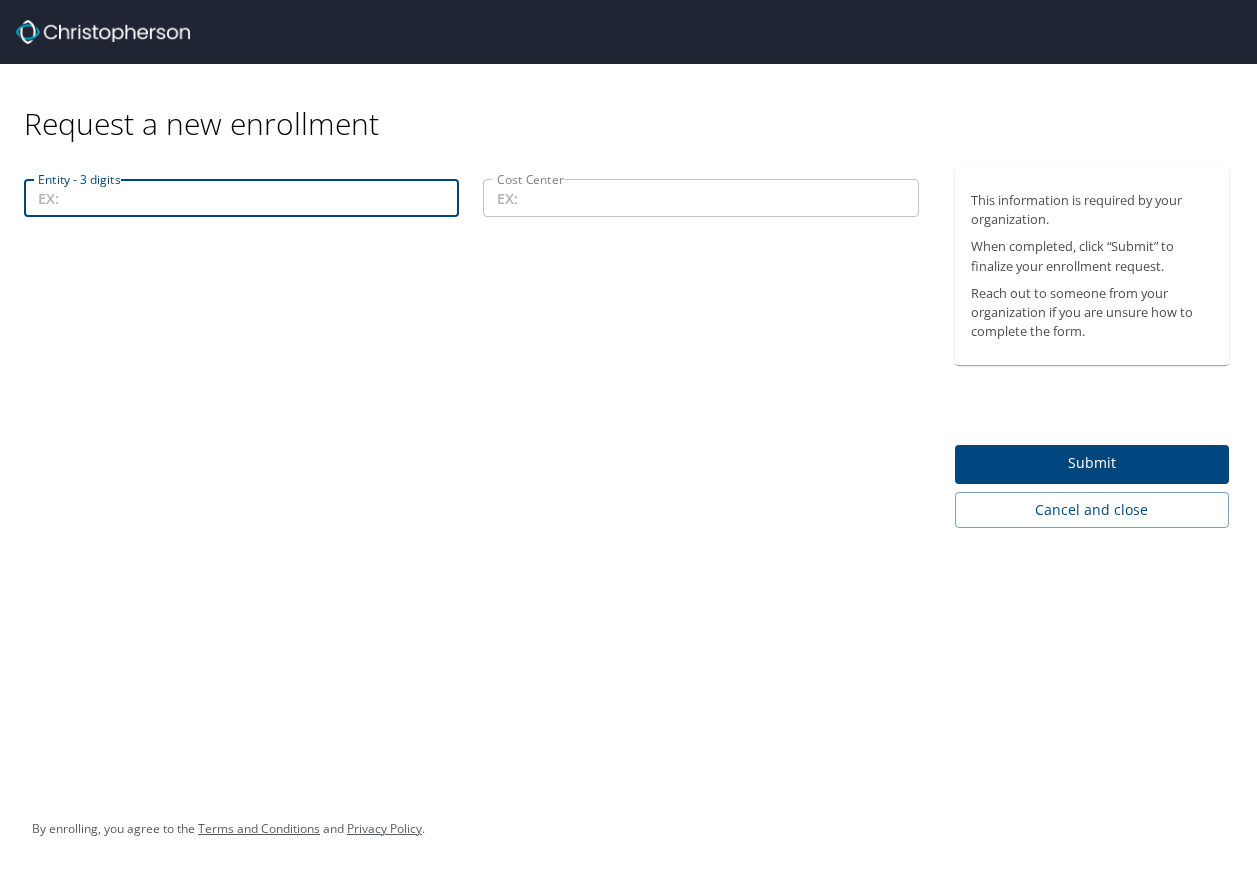 click on "Entity - 3 digits" at bounding box center [241, 198] 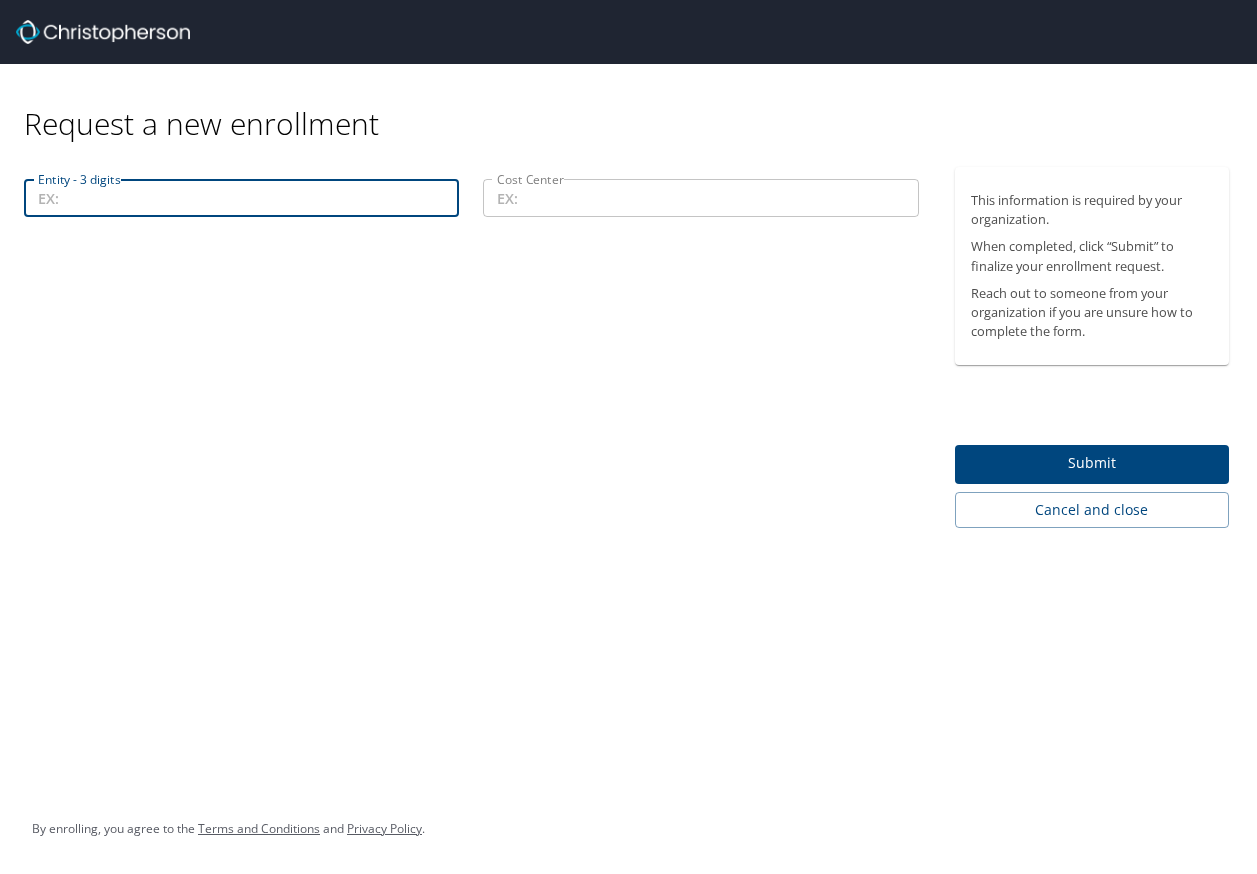 click on "Entity - 3 digits" at bounding box center [241, 198] 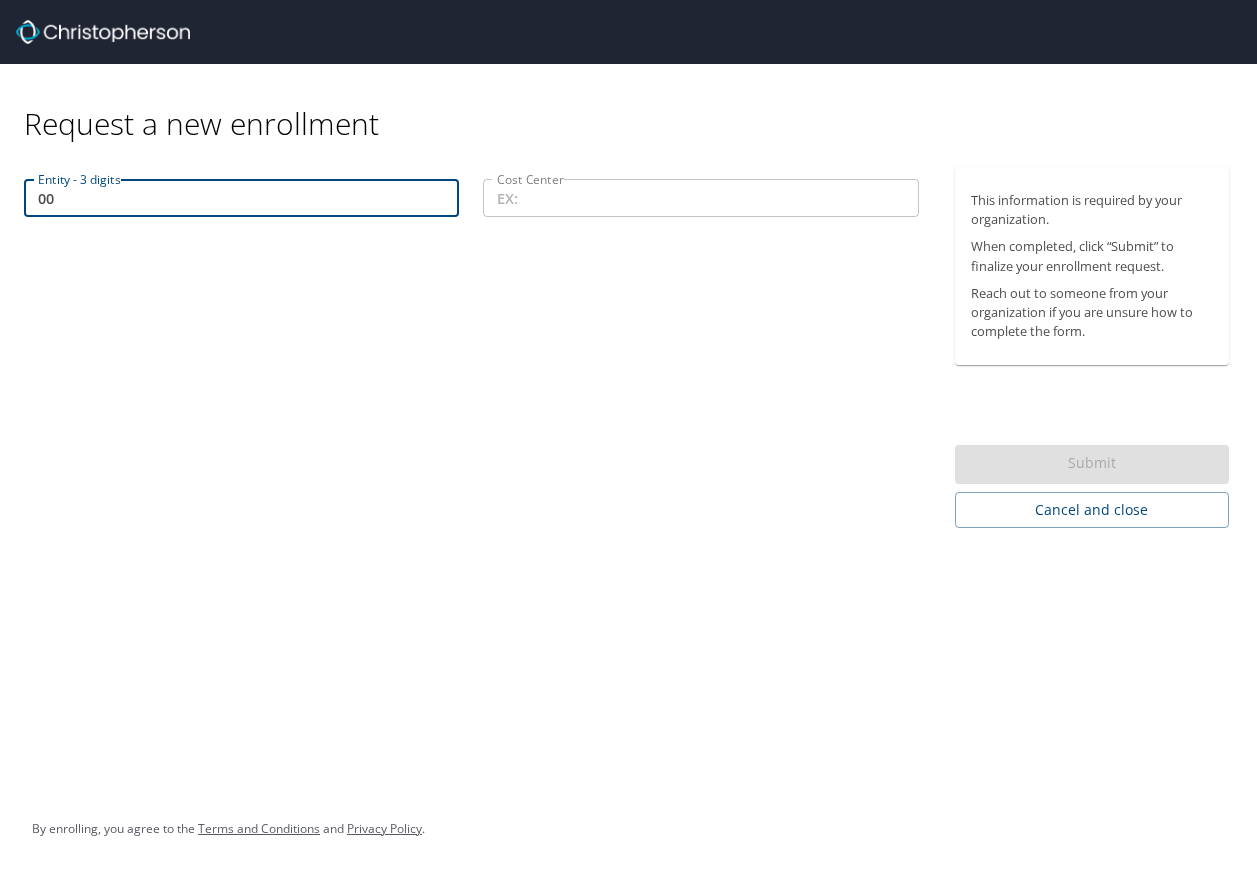 paste on "[PHONE]" 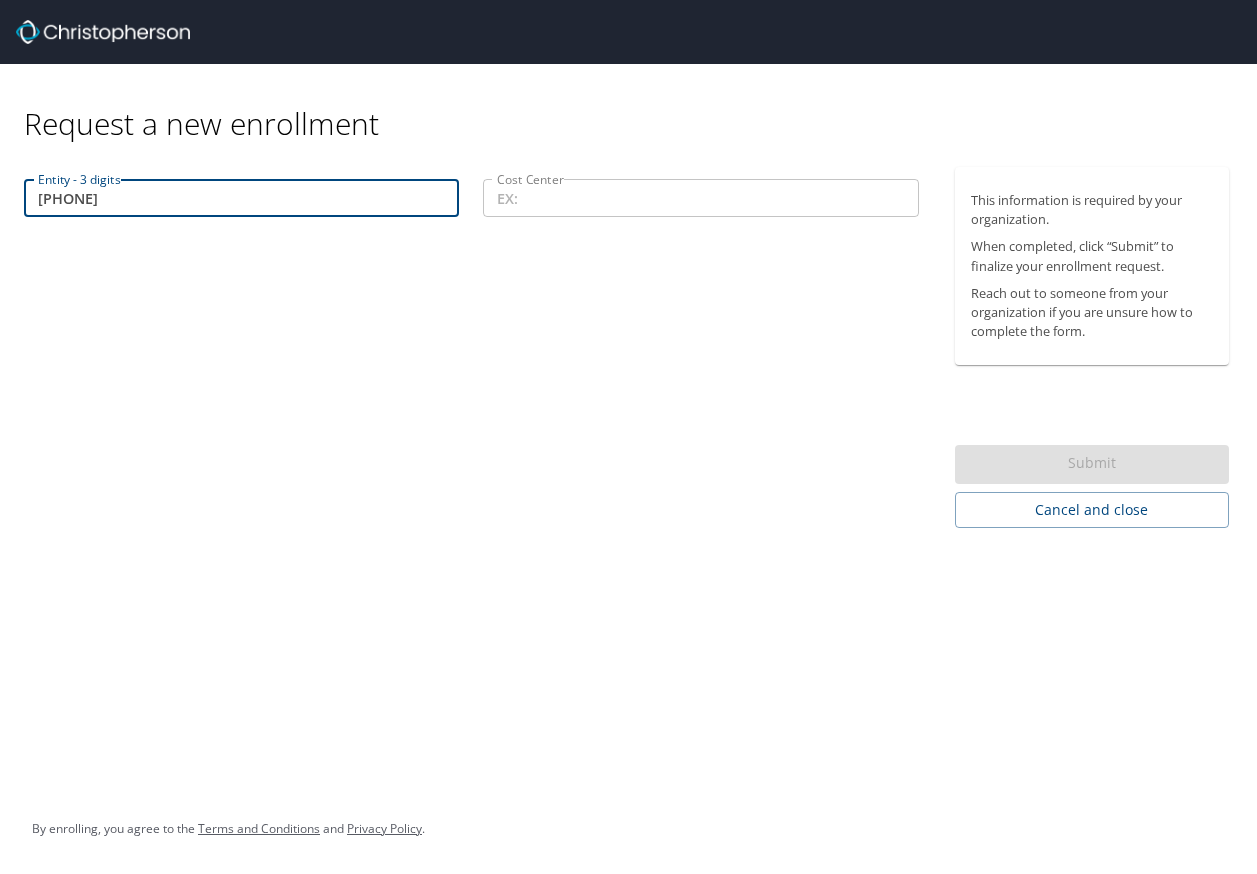 type on "[PHONE]" 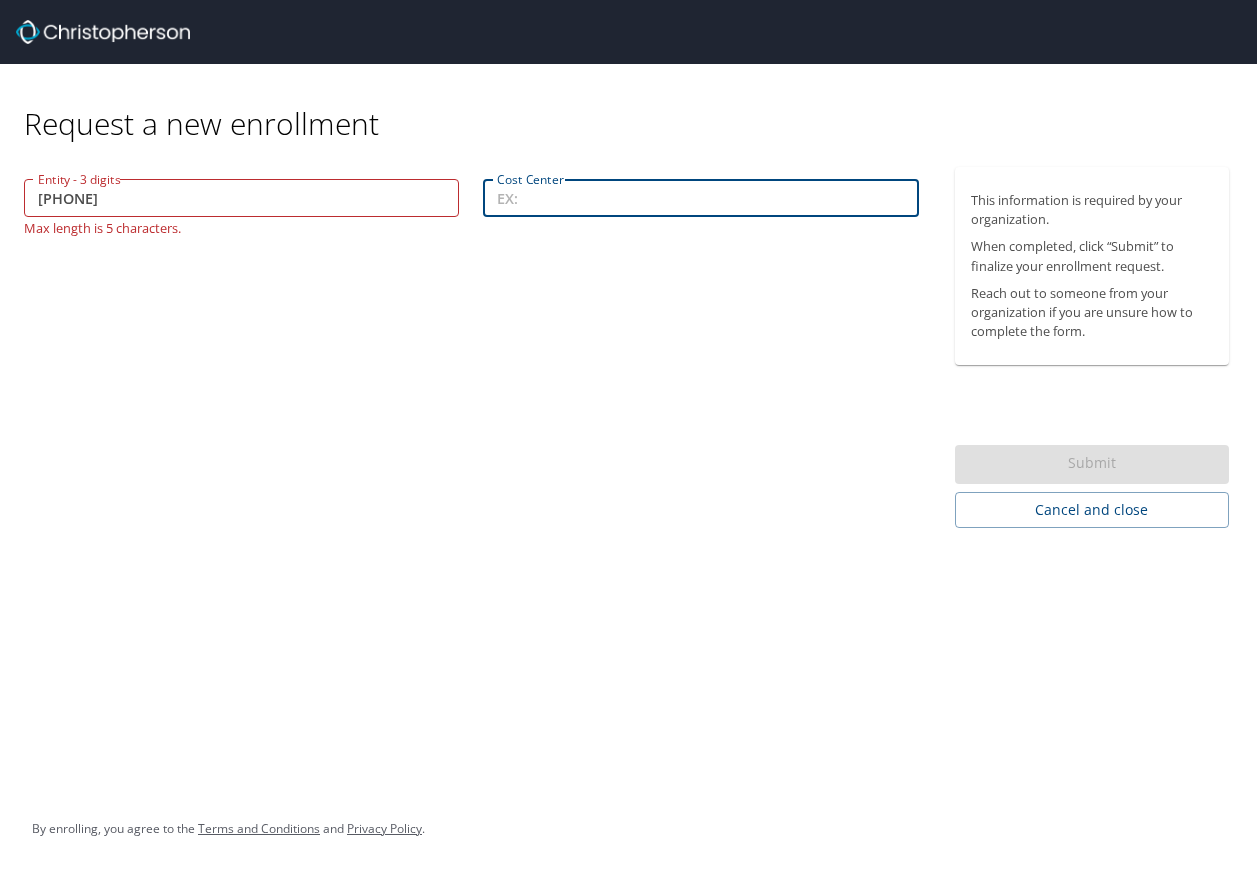 click on "Cost Center" at bounding box center (700, 198) 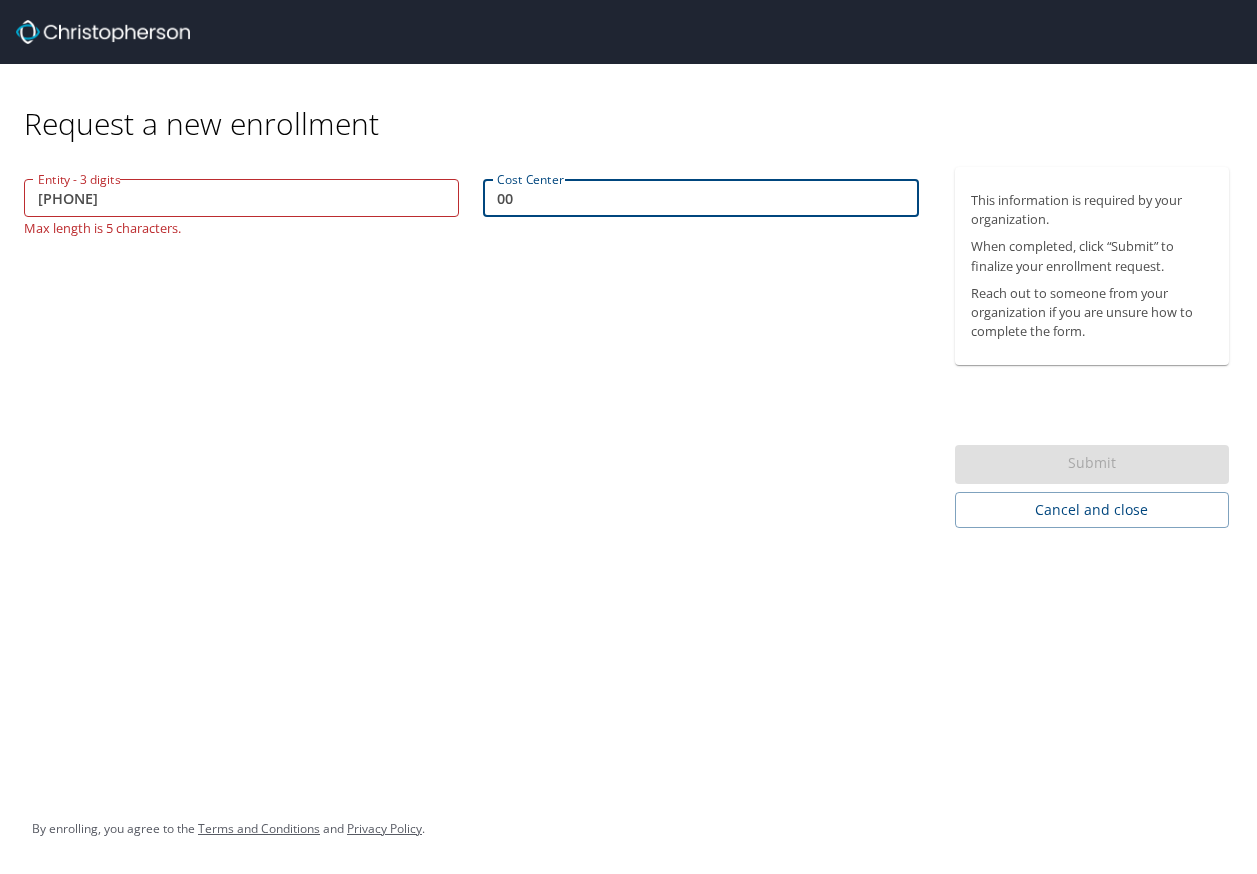 paste on "[PHONE]" 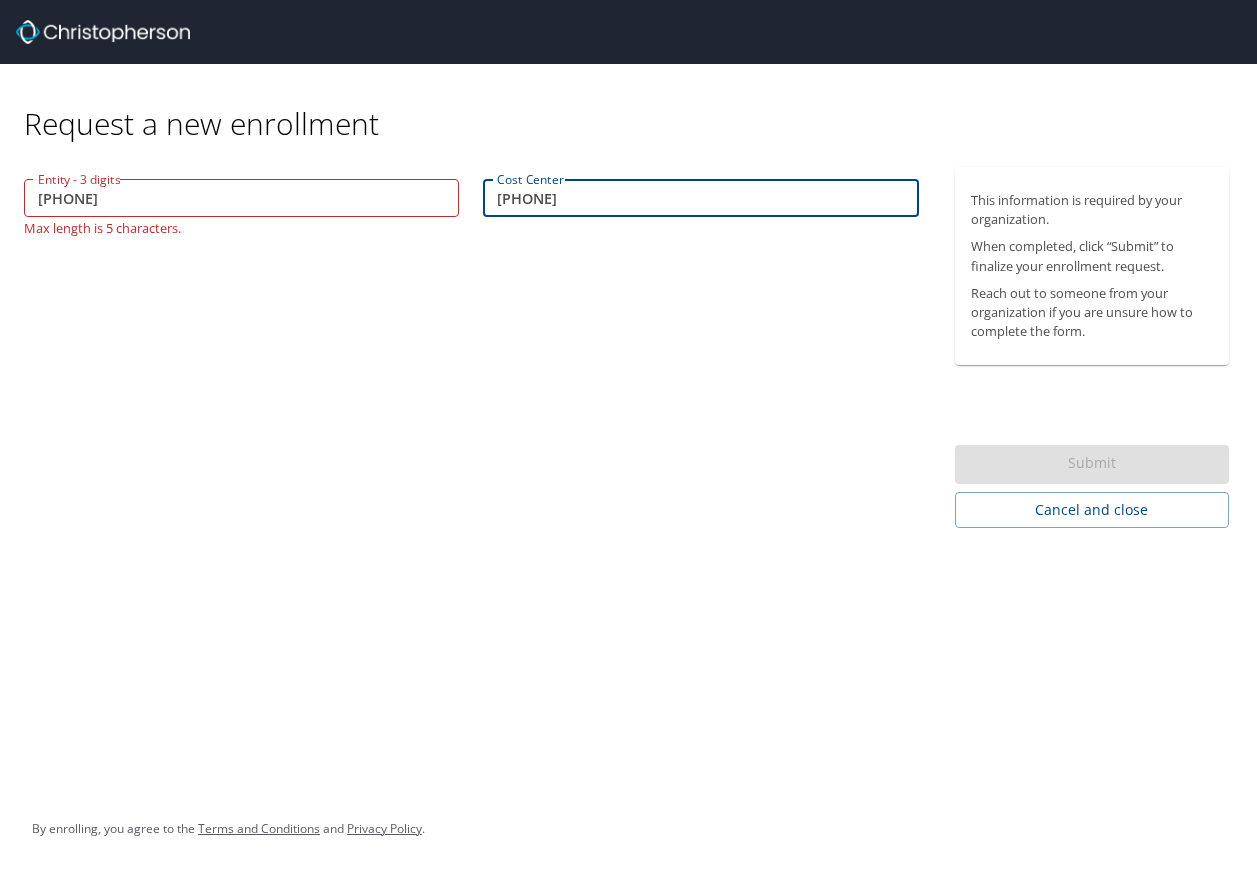 type on "[PHONE]" 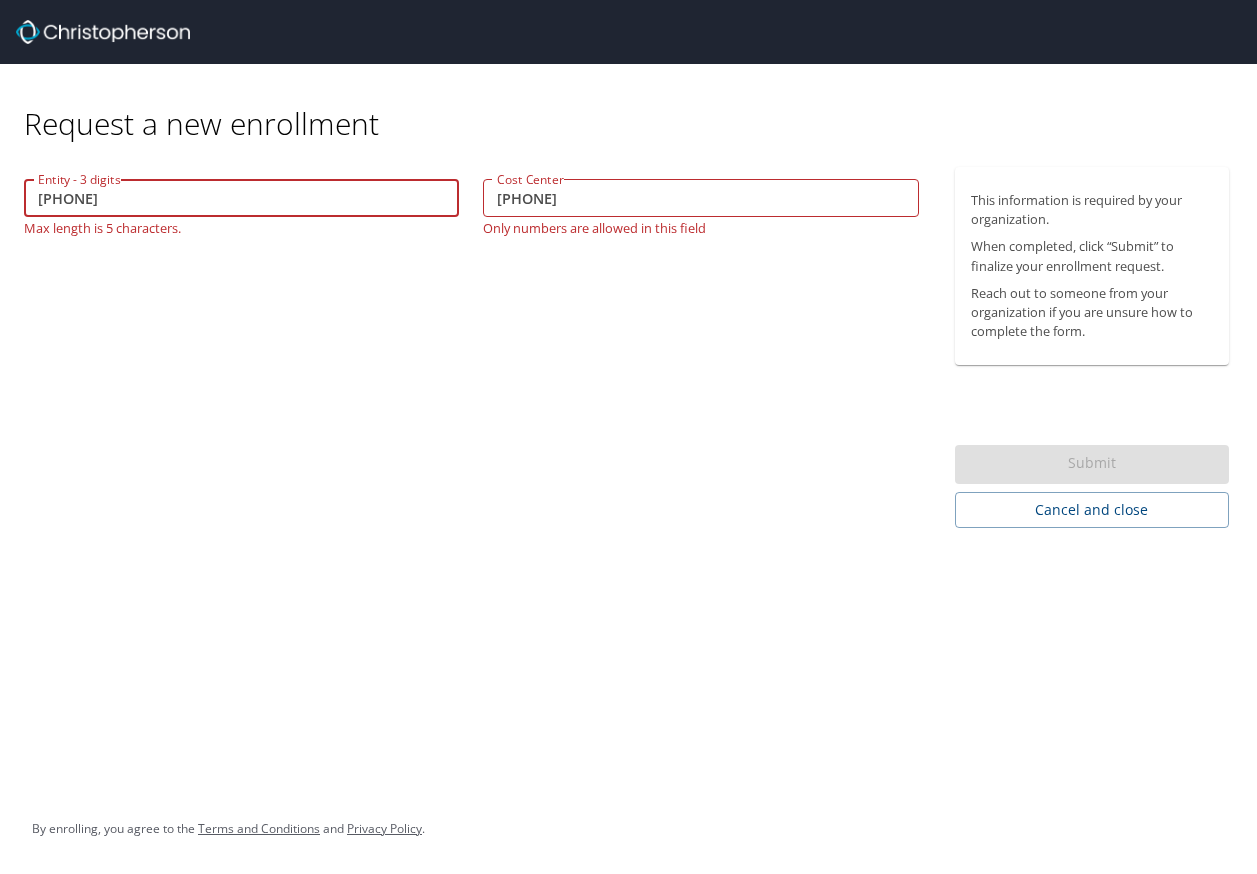 click on "[PHONE]" at bounding box center (241, 198) 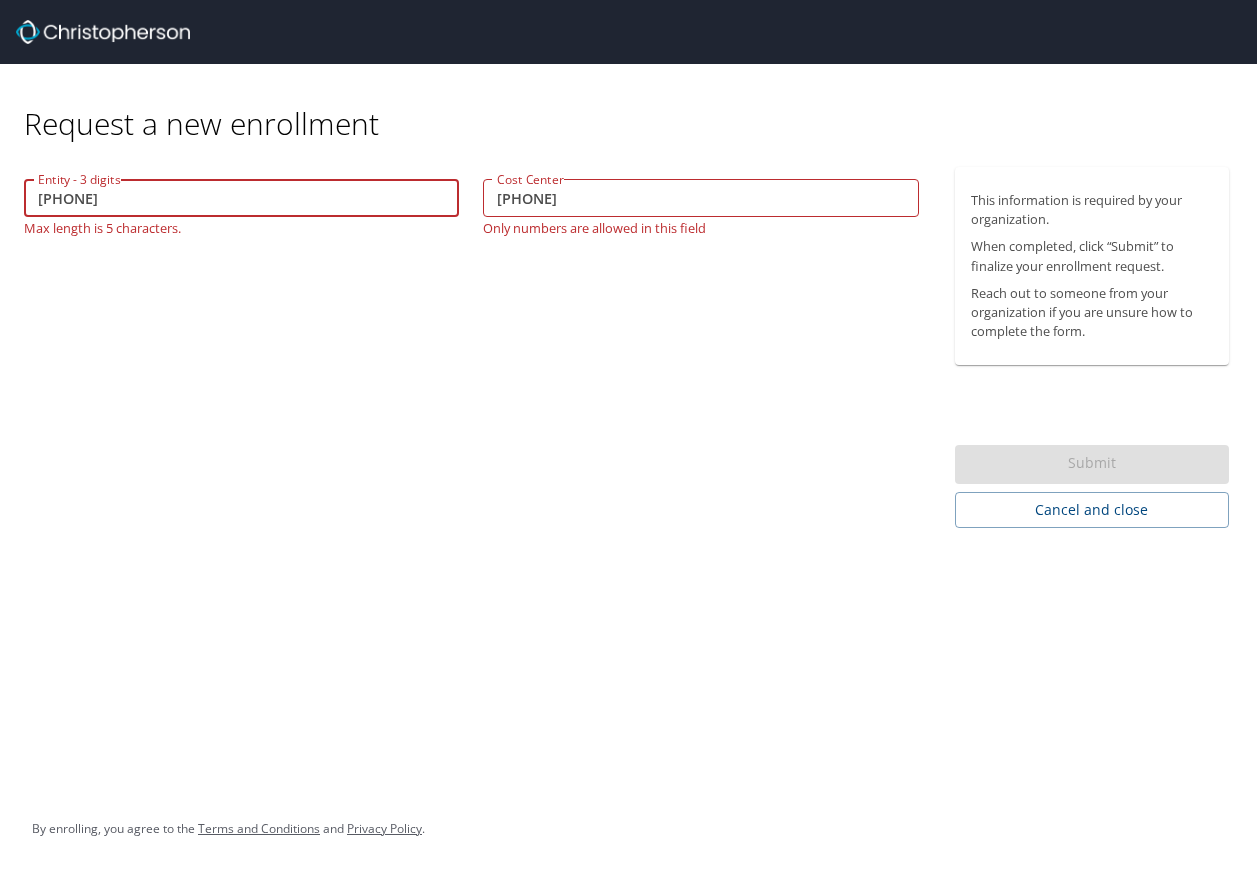 click on "[PHONE]" at bounding box center [241, 198] 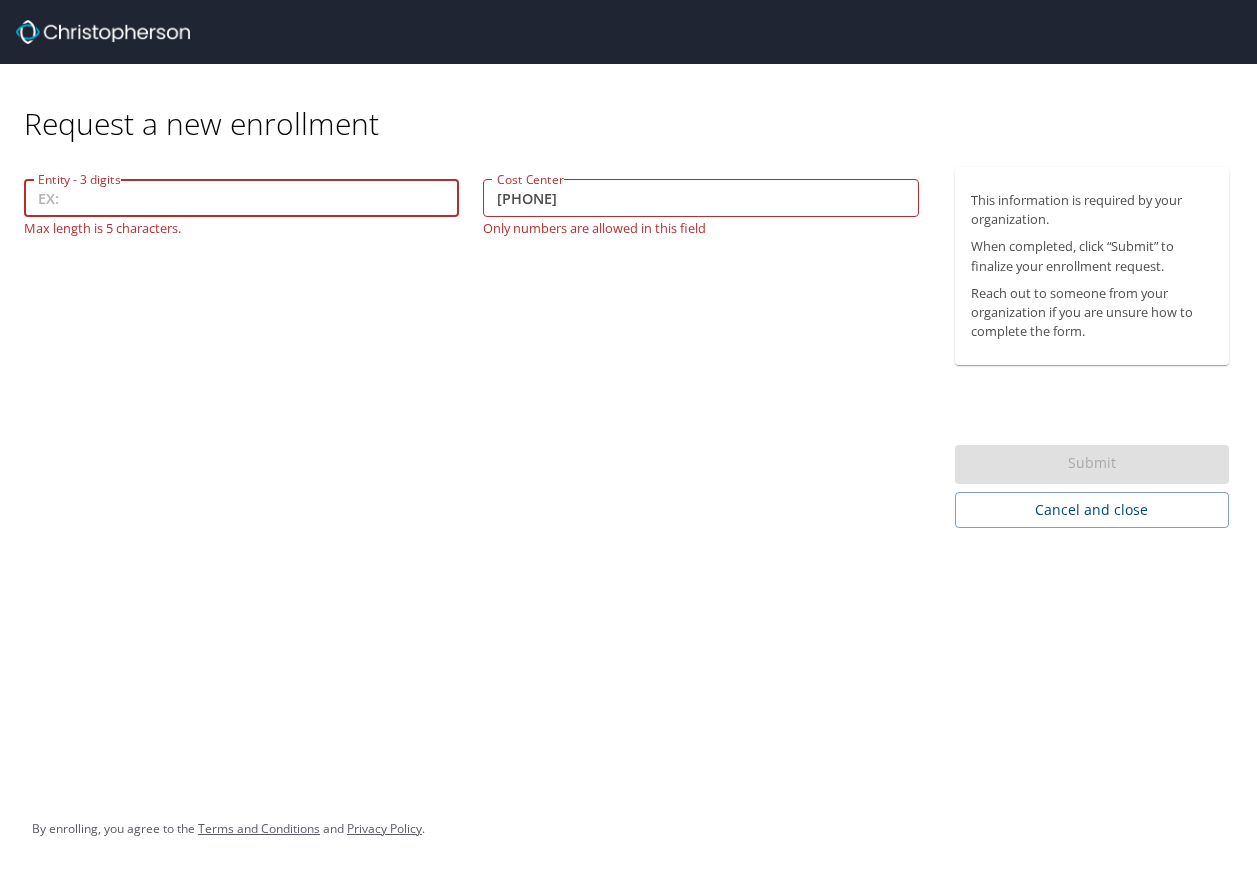type 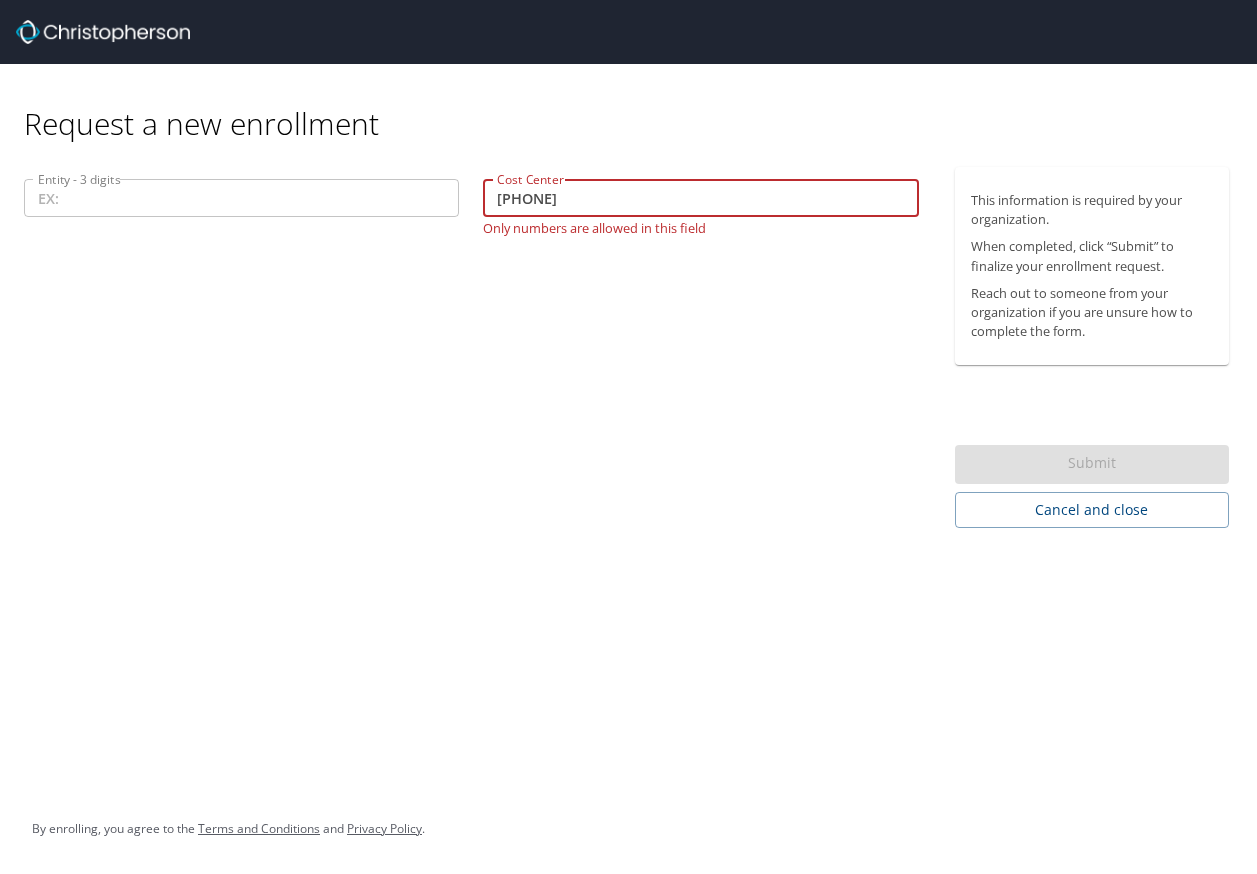 click on "[PHONE]" at bounding box center [700, 198] 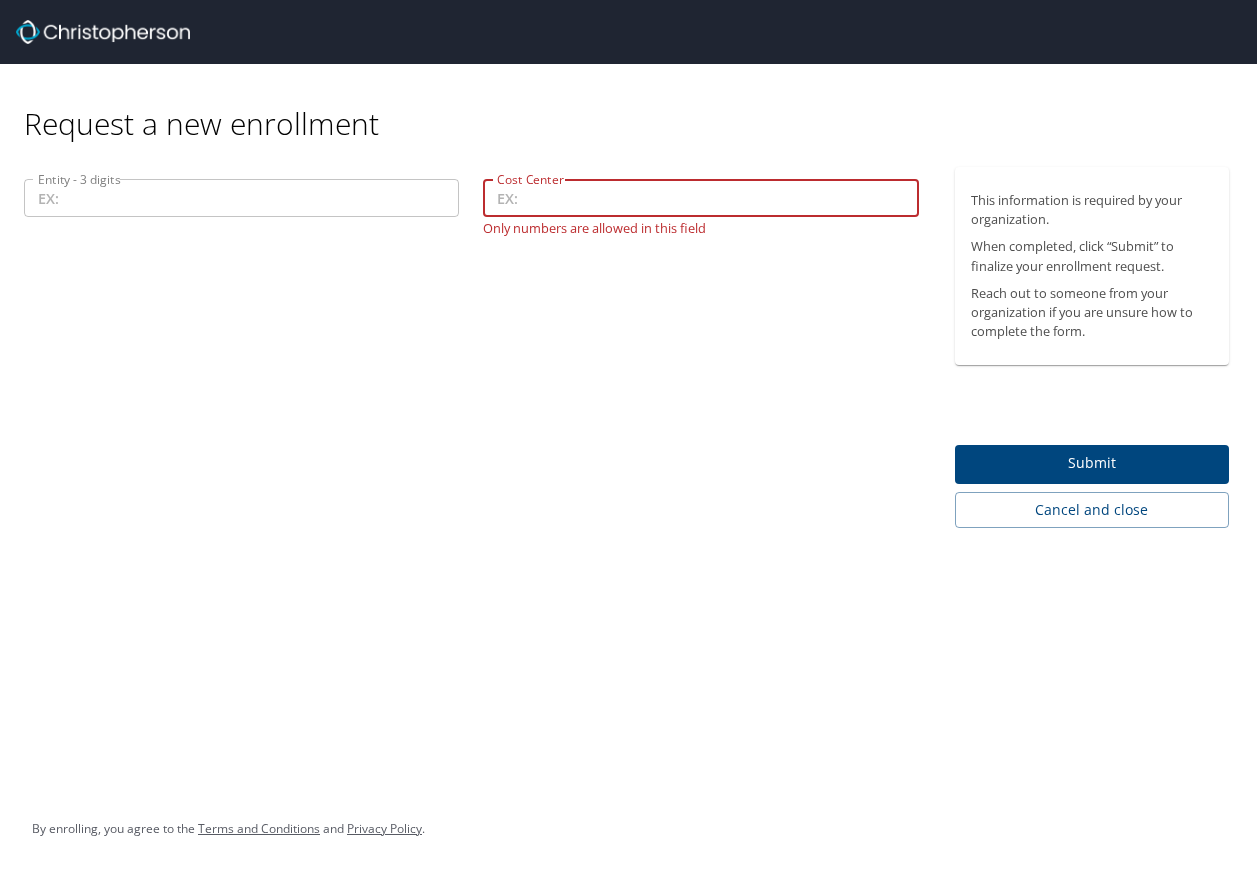 type 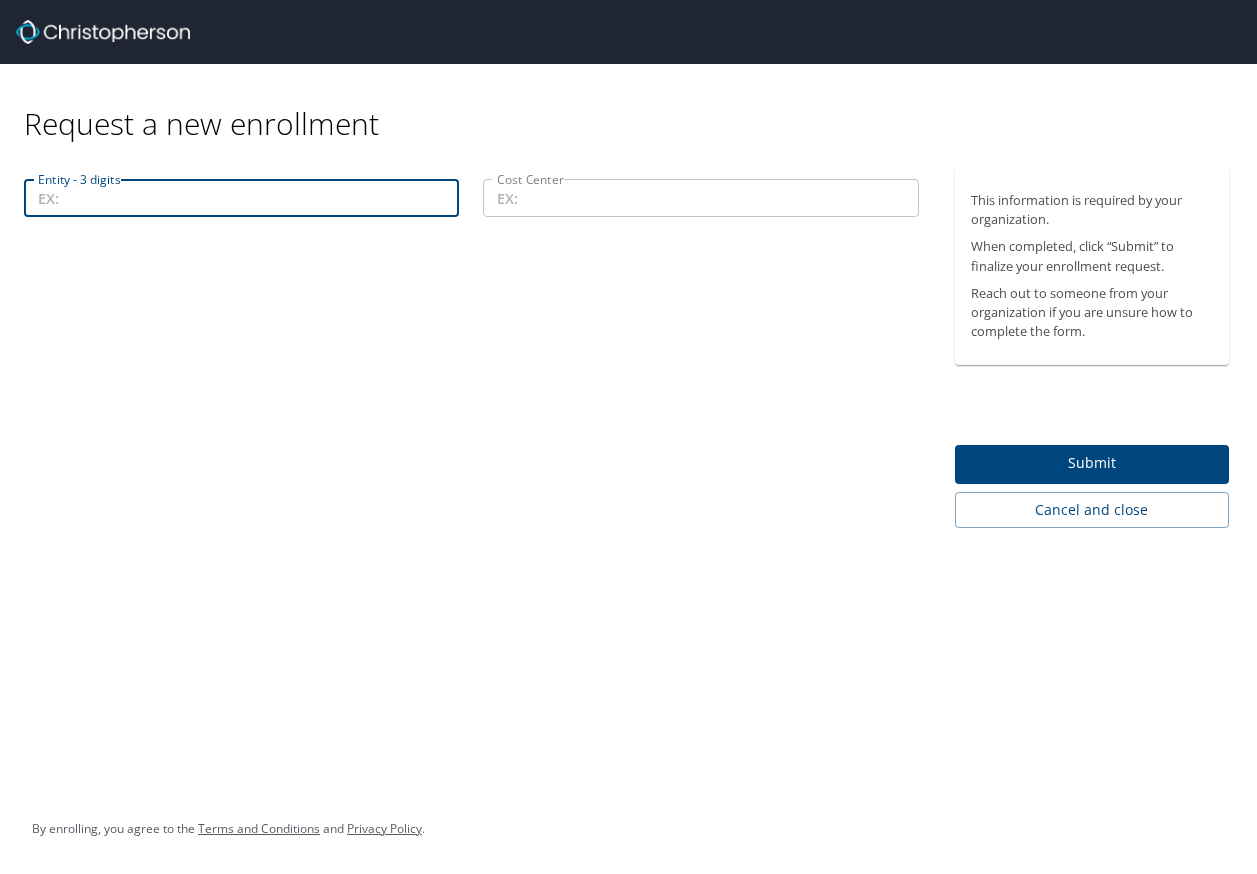 click on "Entity - 3 digits" at bounding box center (241, 198) 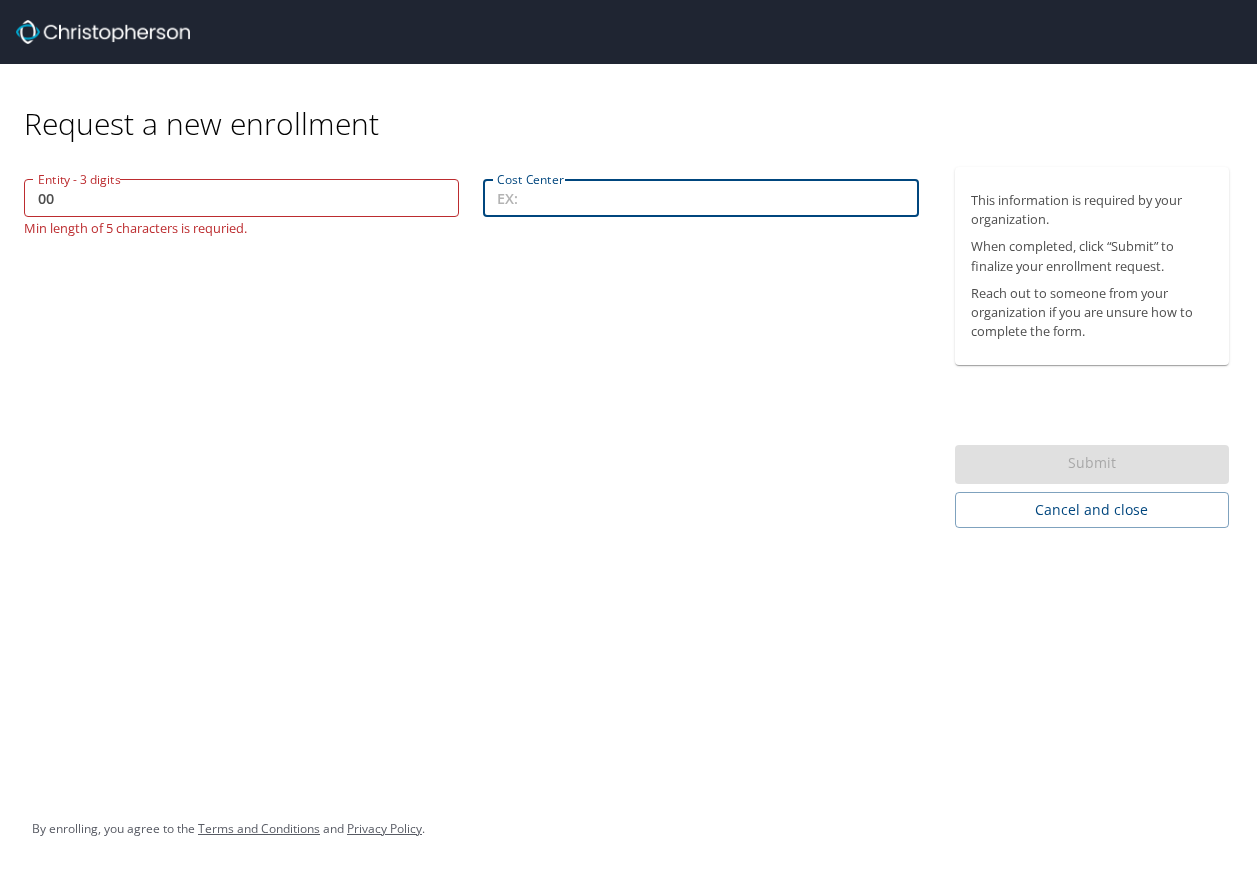 click on "Cost Center" at bounding box center (700, 198) 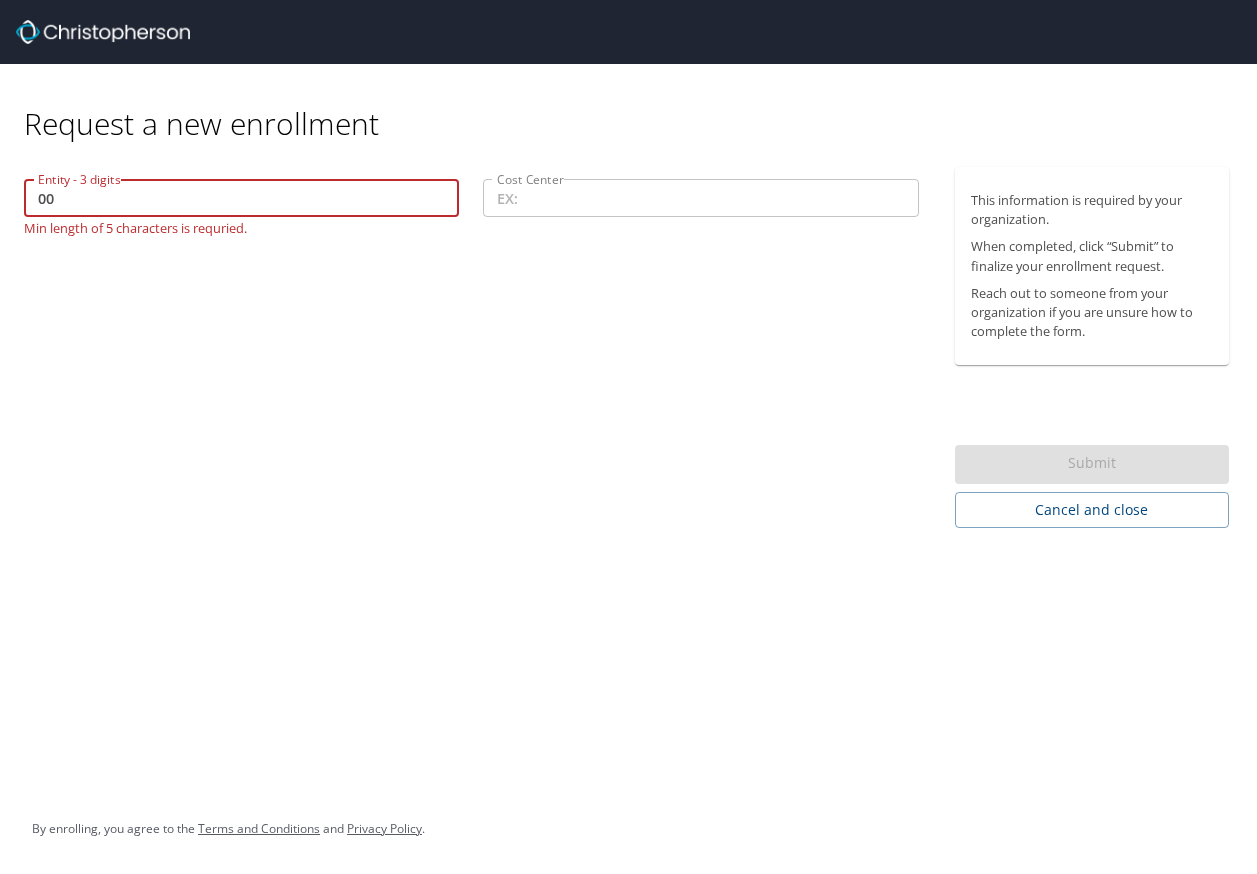 click on "00" at bounding box center (241, 198) 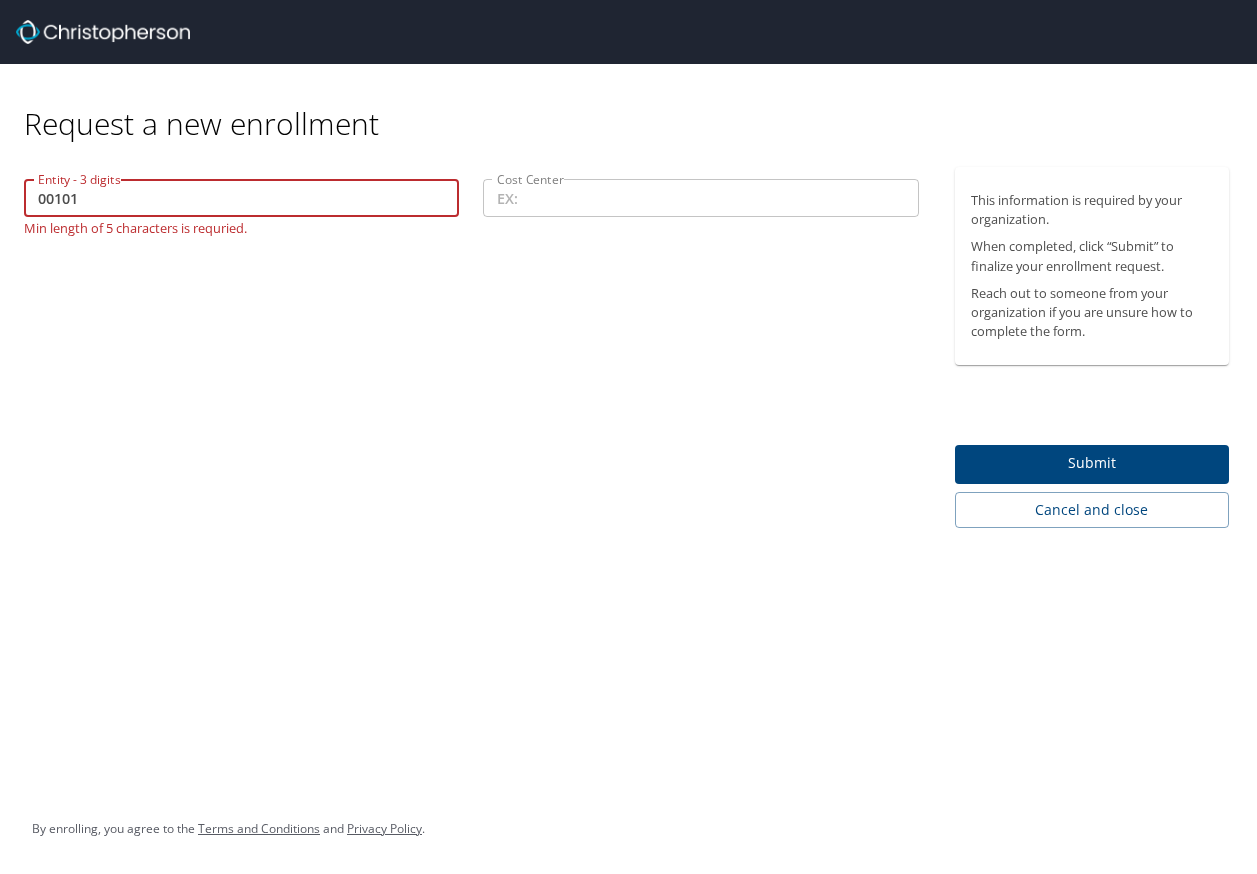 type on "00101" 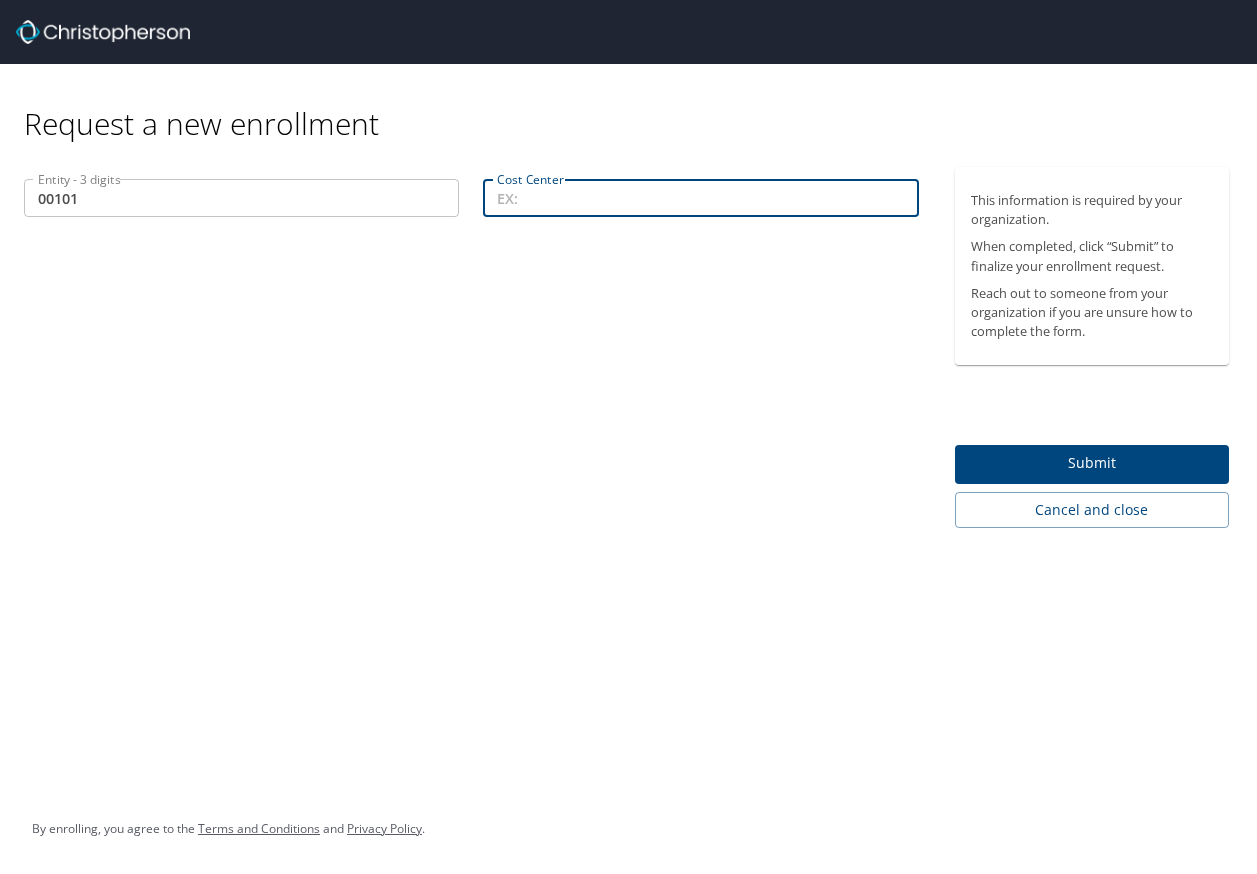 paste on "[PHONE]" 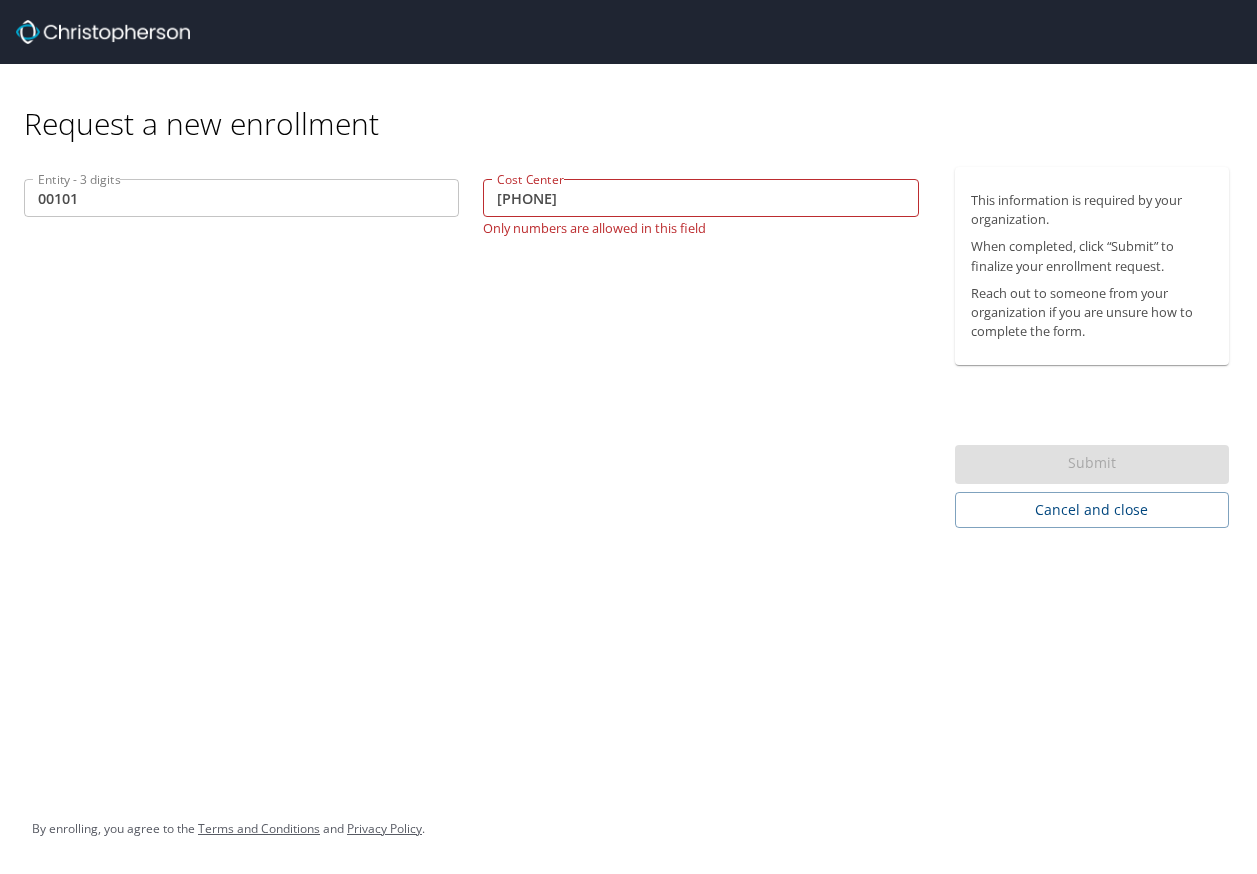click on "Entity - 3 digits   ___ Entity - 3 digits     Cost Center   ___-____ Cost Center   Only numbers are allowed in this field" at bounding box center [471, 347] 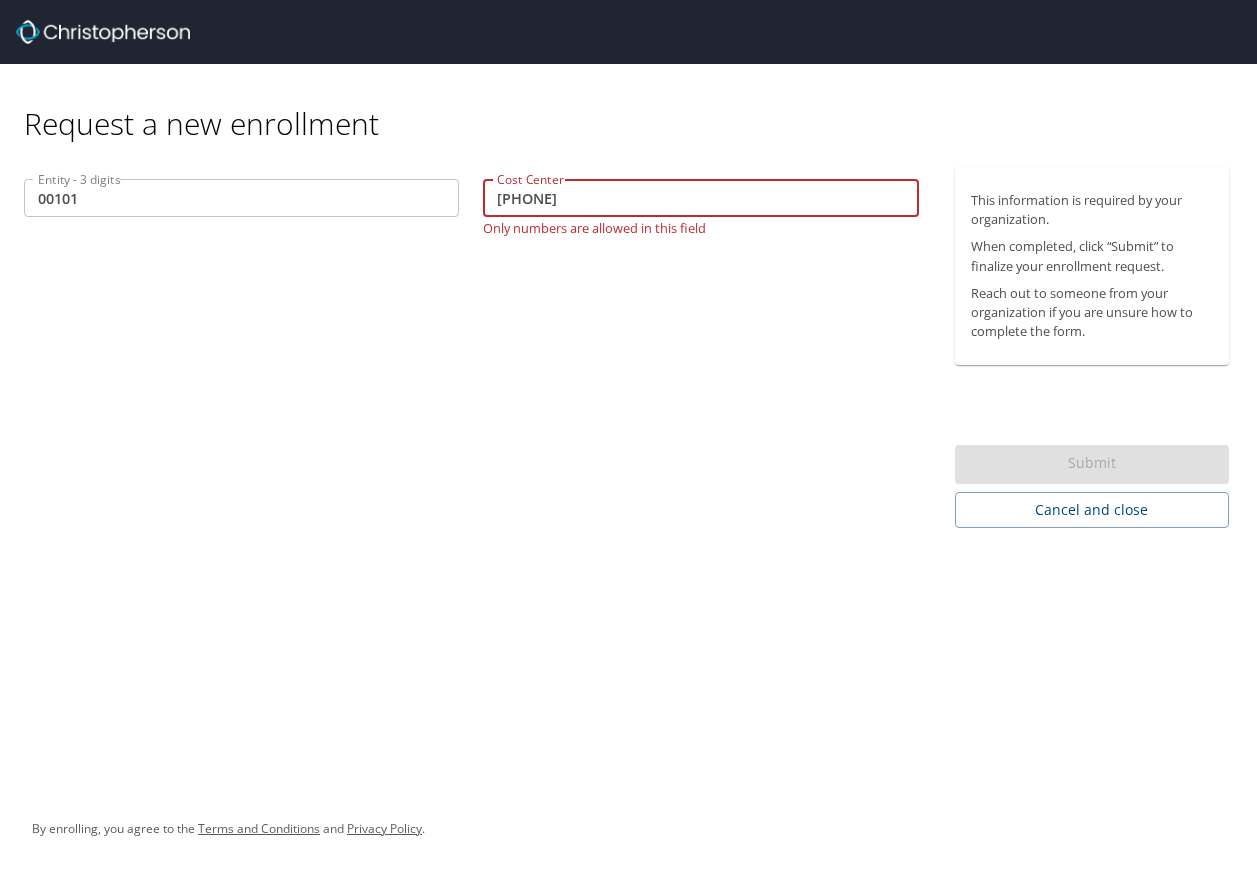 click on "[PHONE]" at bounding box center (700, 198) 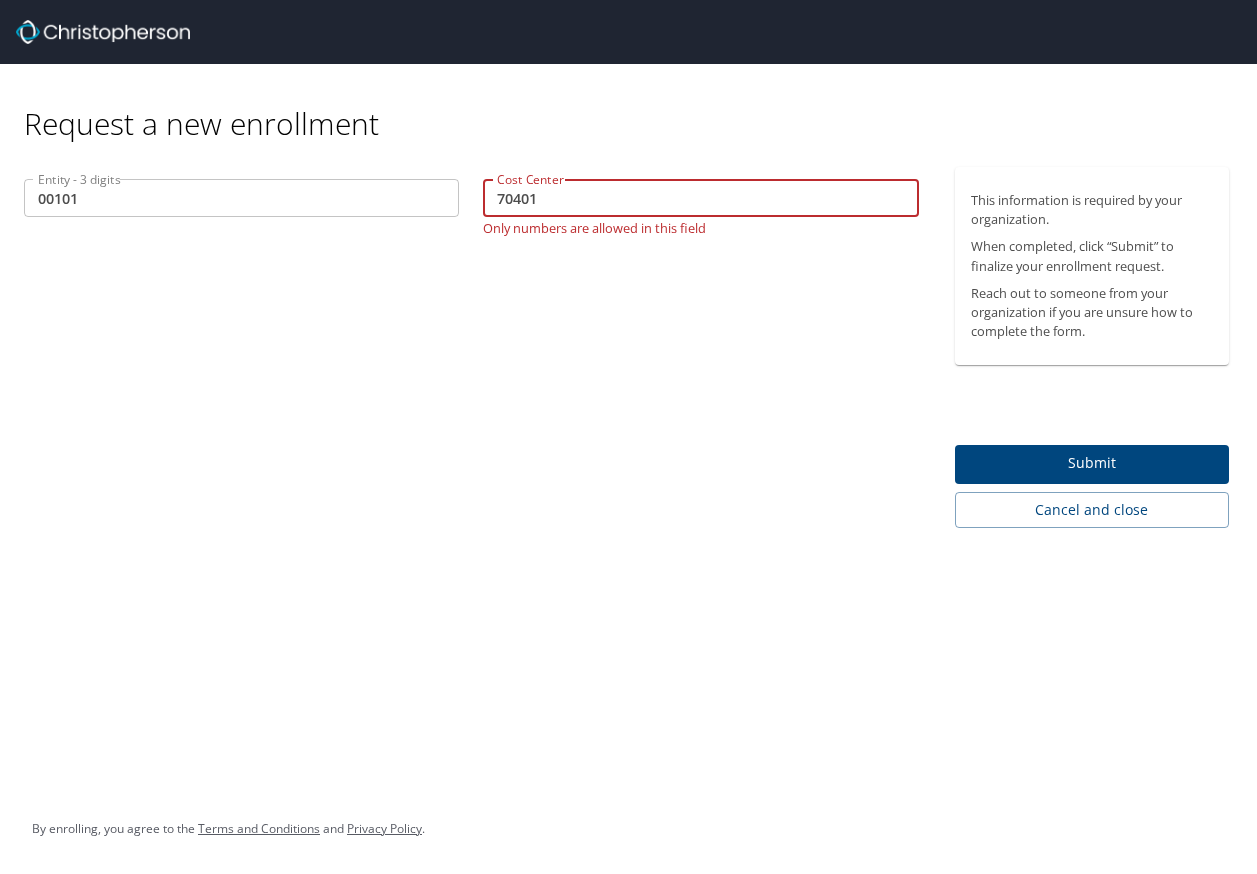 type on "70401" 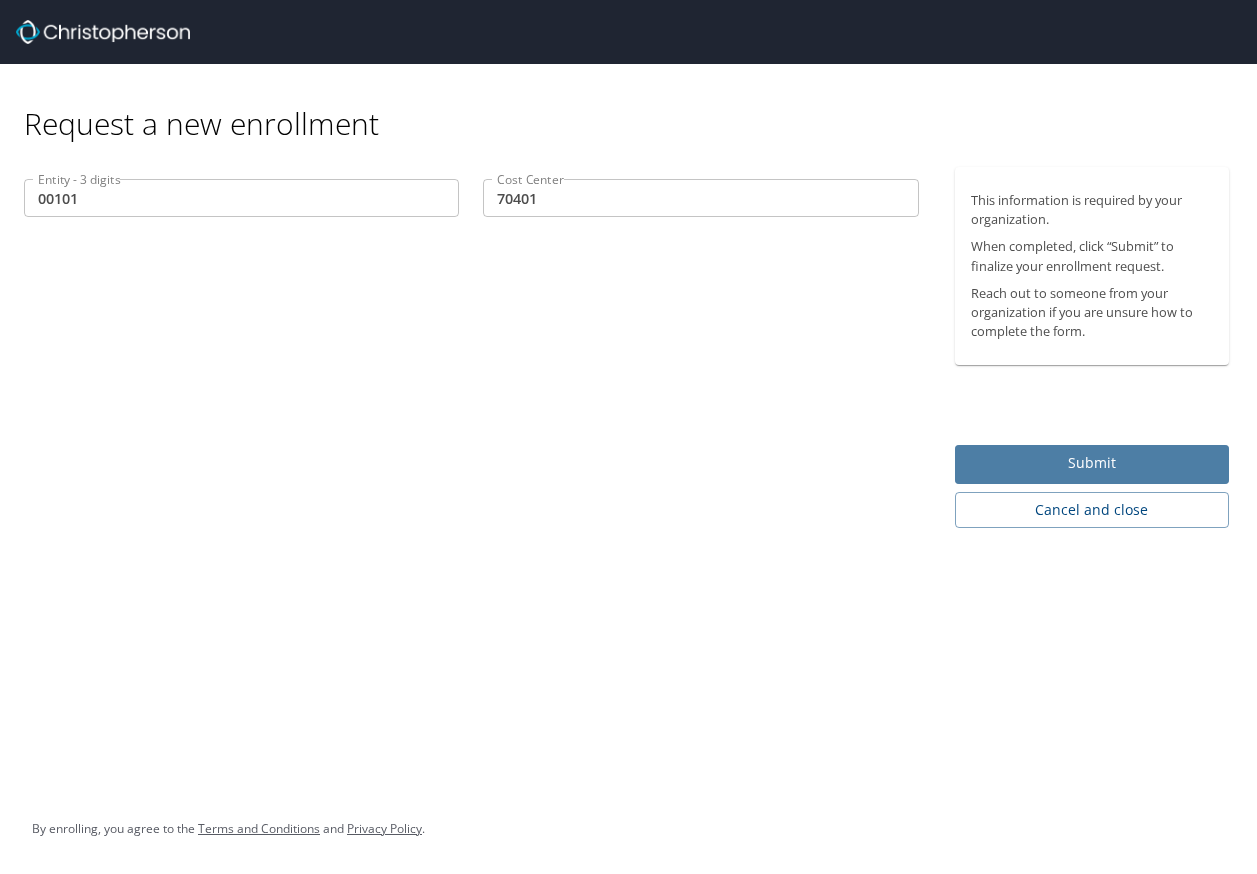 click on "Submit" at bounding box center (1092, 463) 